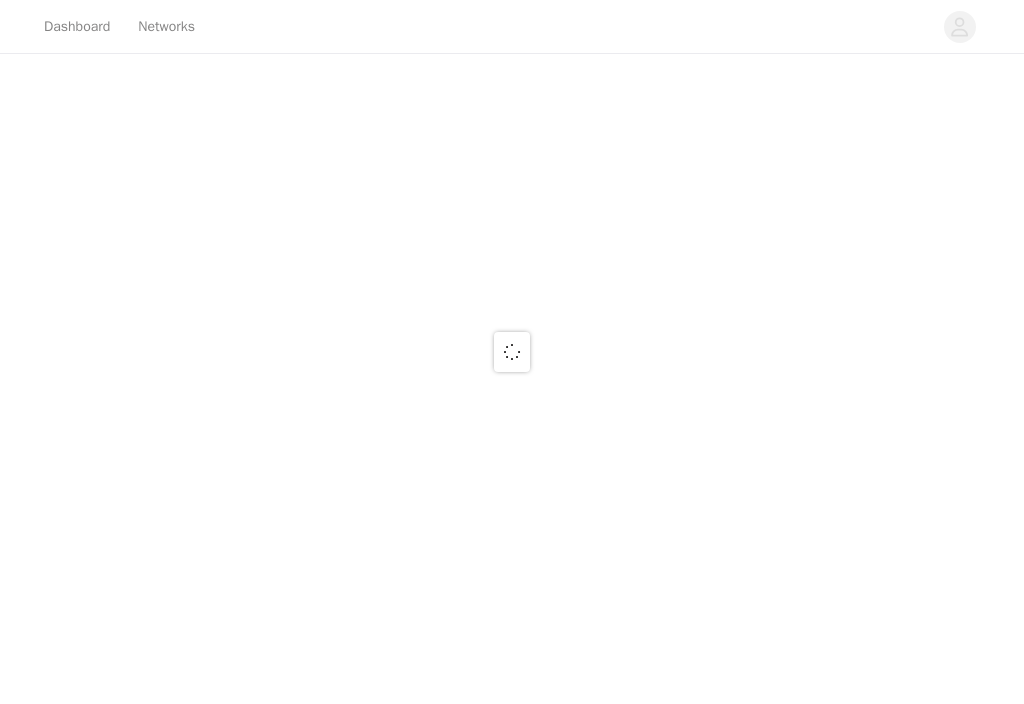 scroll, scrollTop: 0, scrollLeft: 0, axis: both 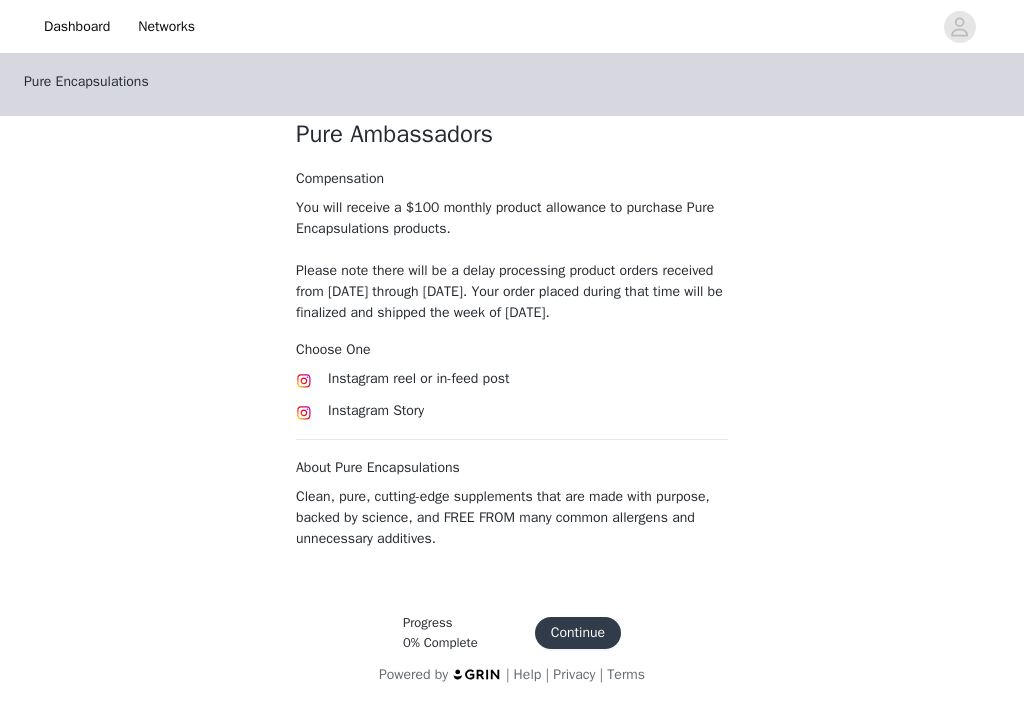 click on "Continue" at bounding box center [578, 633] 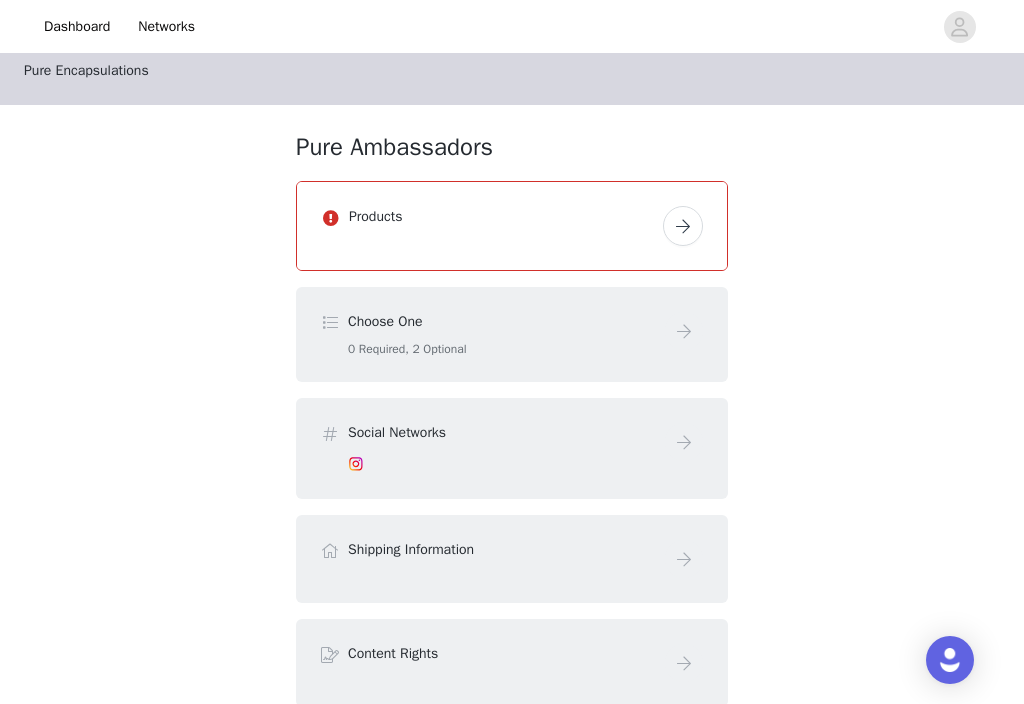 scroll, scrollTop: 28, scrollLeft: 0, axis: vertical 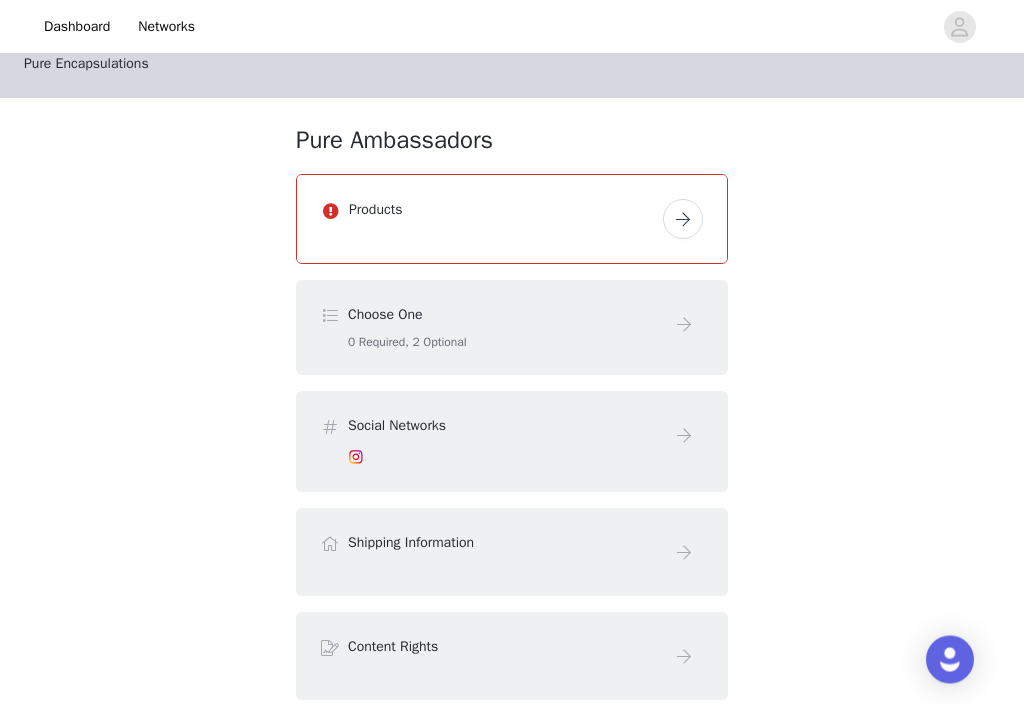 click on "Products" at bounding box center [512, 220] 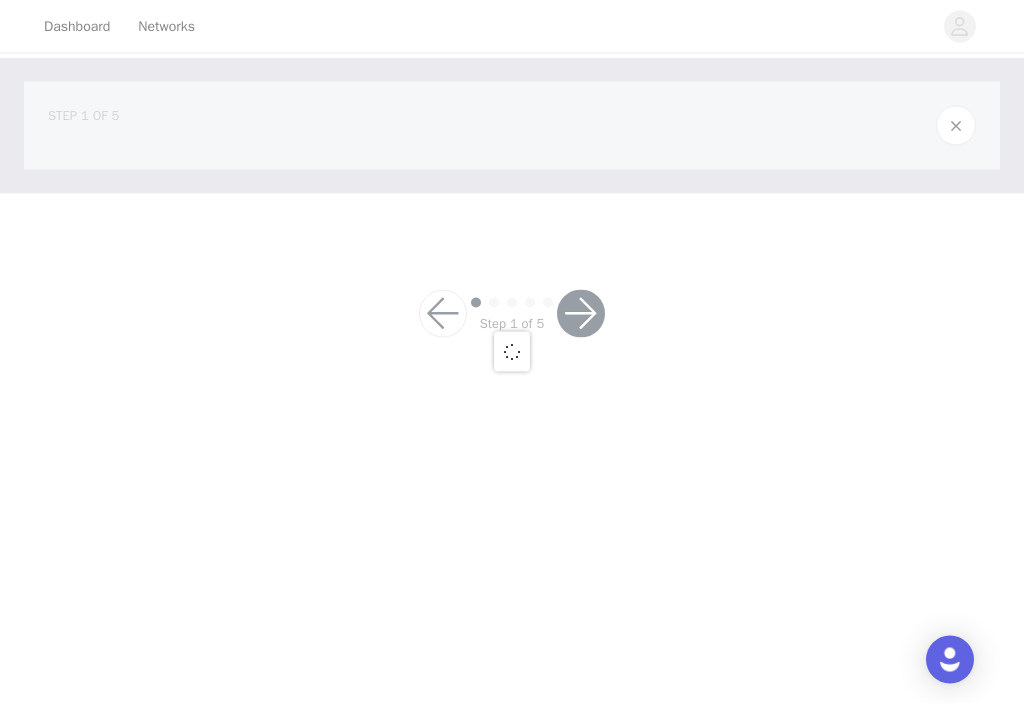 scroll, scrollTop: 0, scrollLeft: 0, axis: both 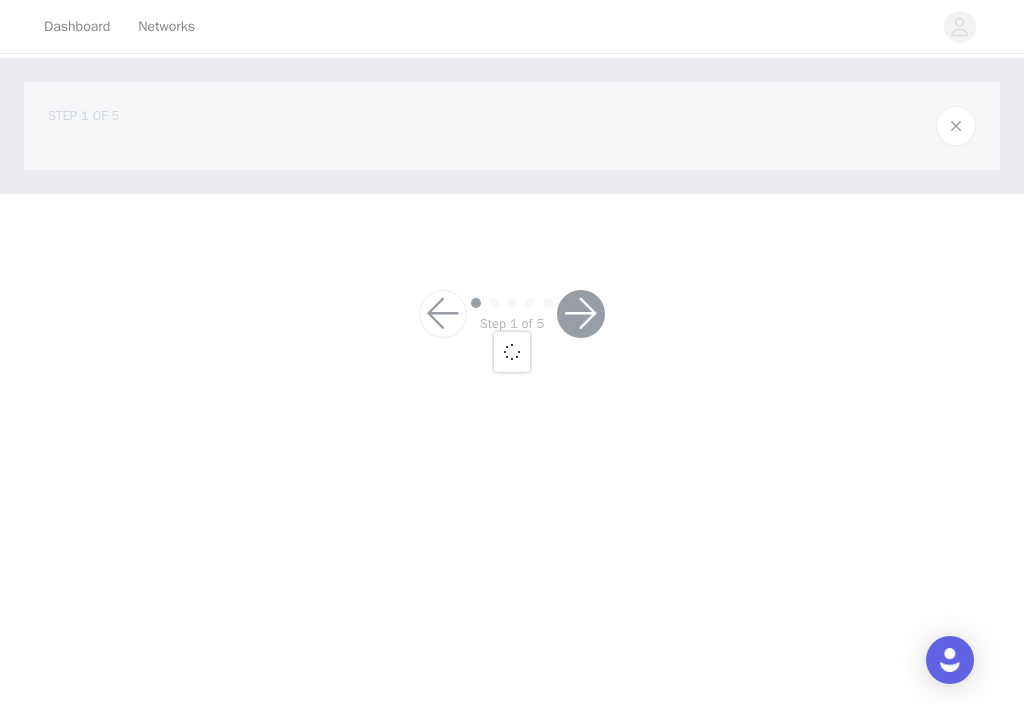 click at bounding box center [512, 352] 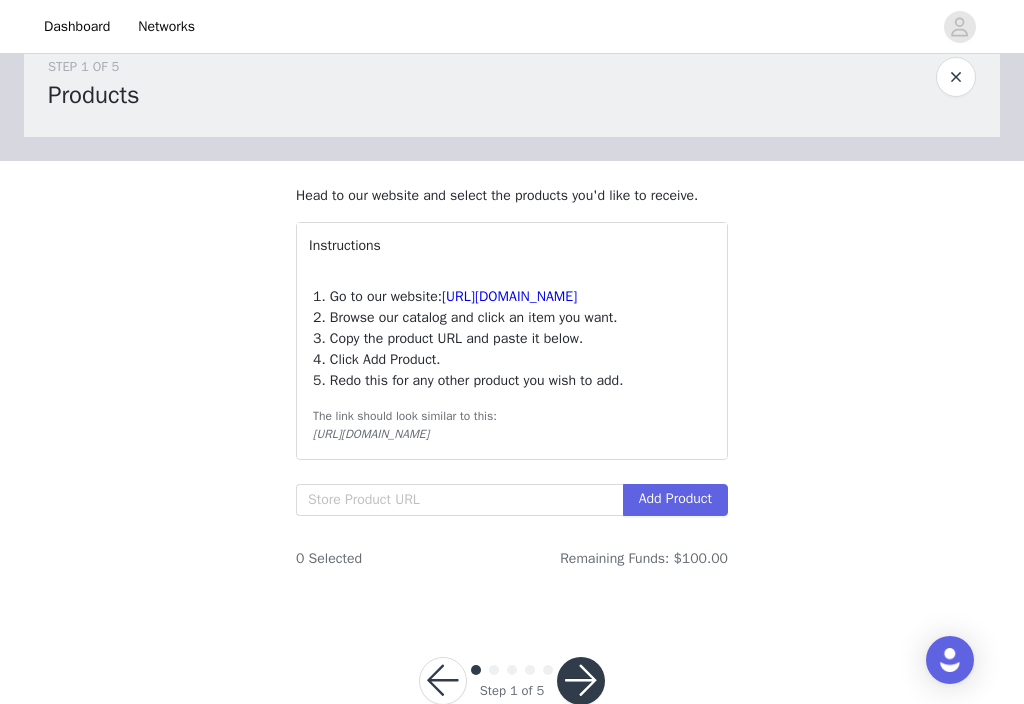 scroll, scrollTop: 54, scrollLeft: 0, axis: vertical 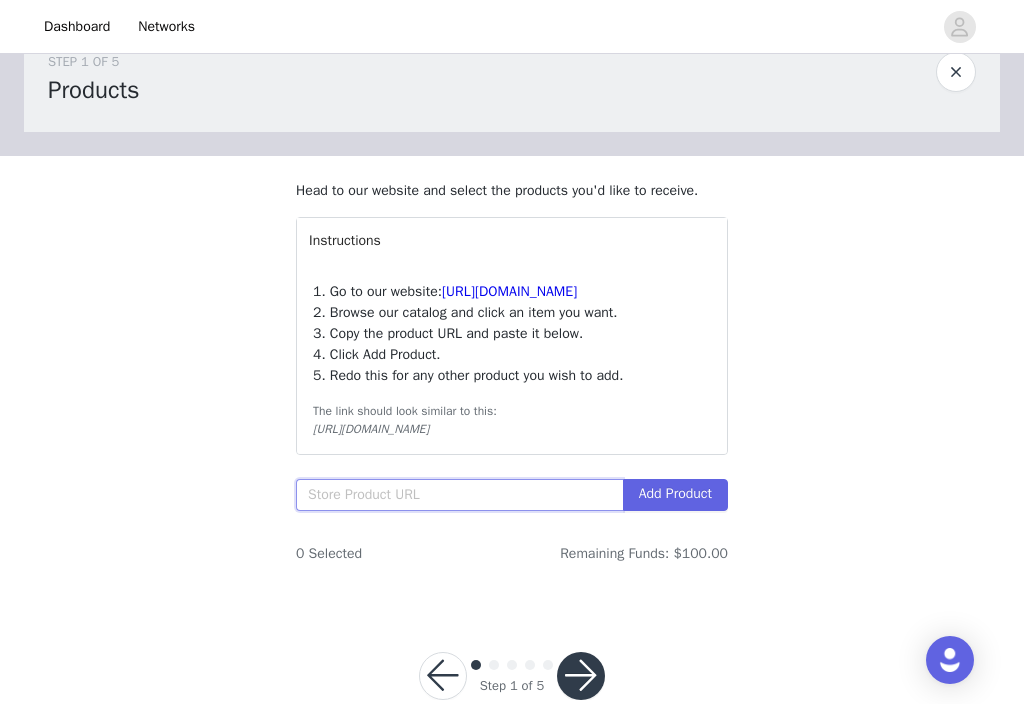click at bounding box center [459, 495] 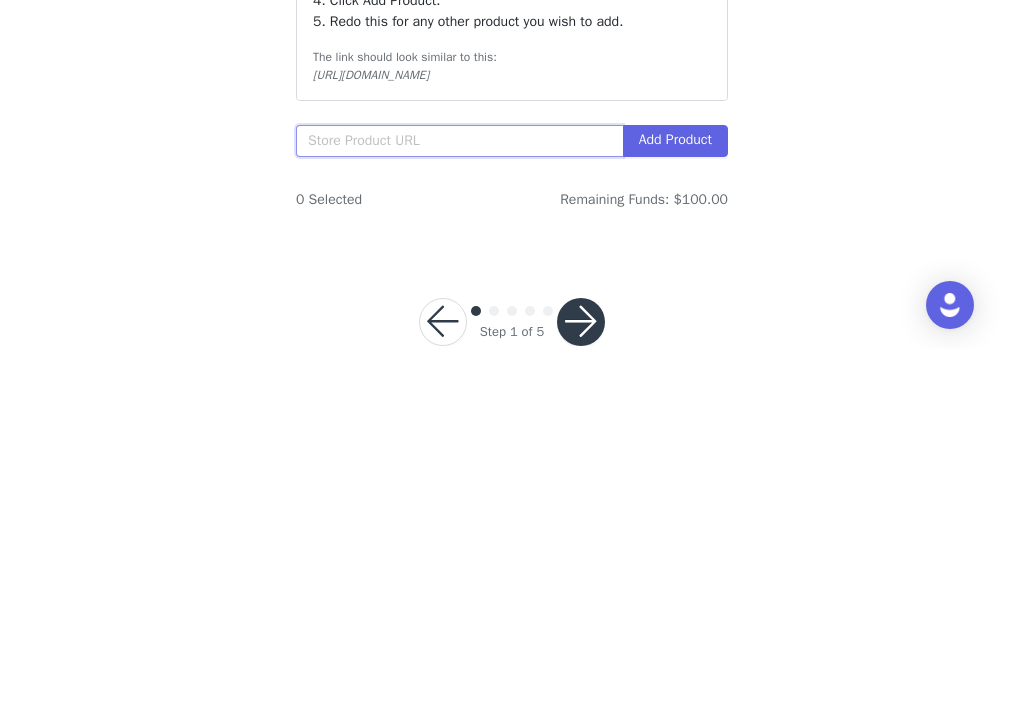 click at bounding box center [459, 496] 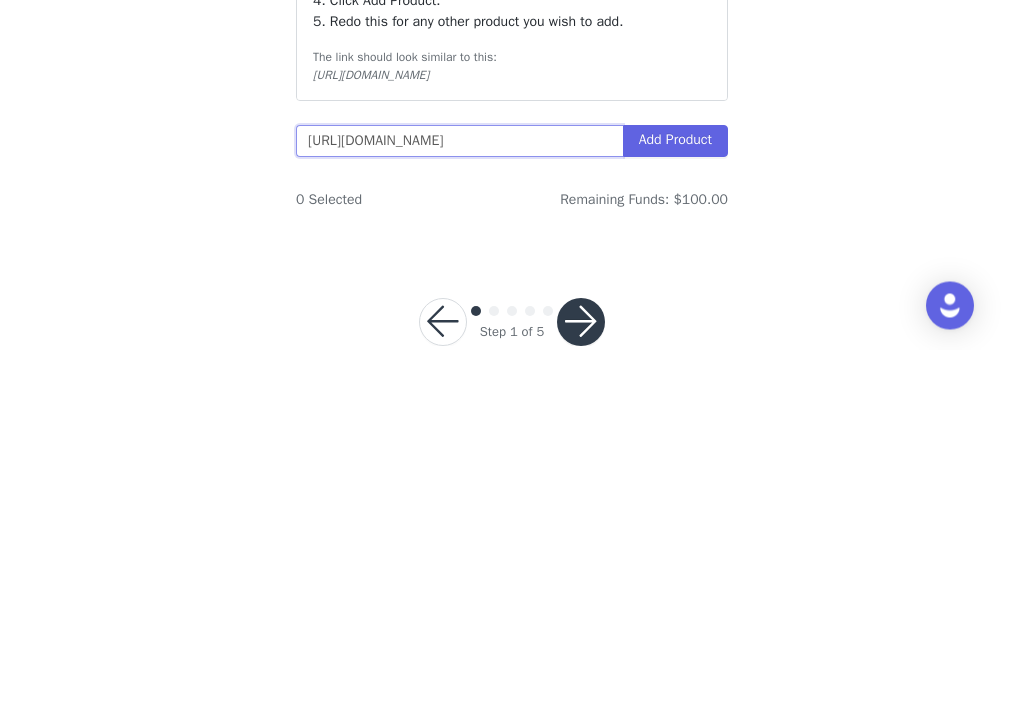type on "[URL][DOMAIN_NAME]" 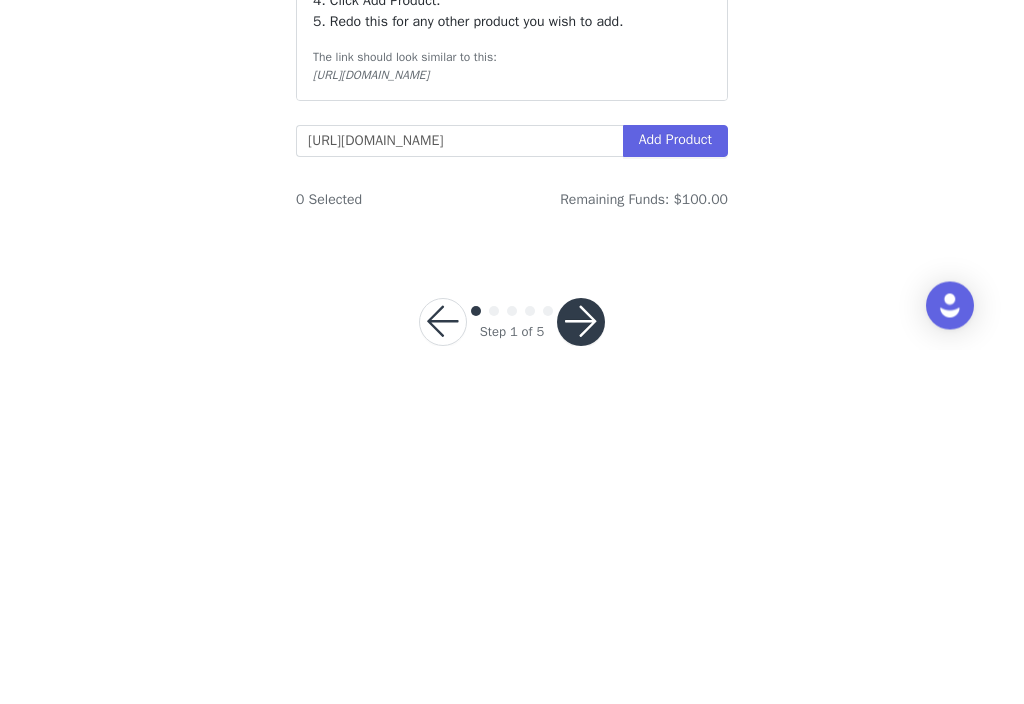 click on "Add Product" at bounding box center [675, 496] 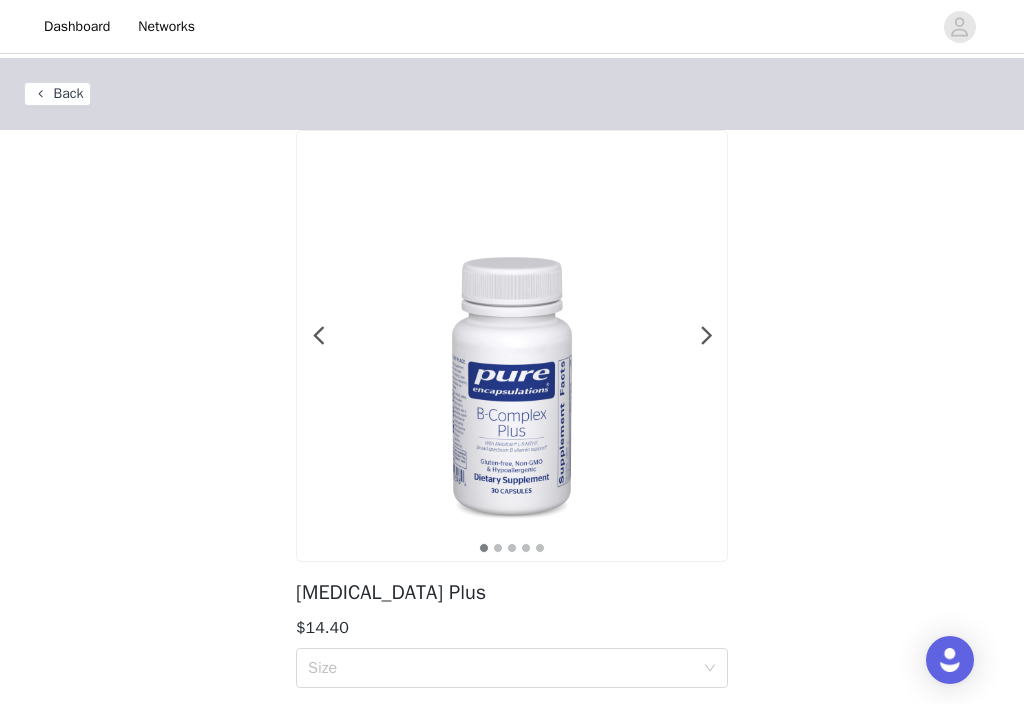 scroll, scrollTop: 166, scrollLeft: 0, axis: vertical 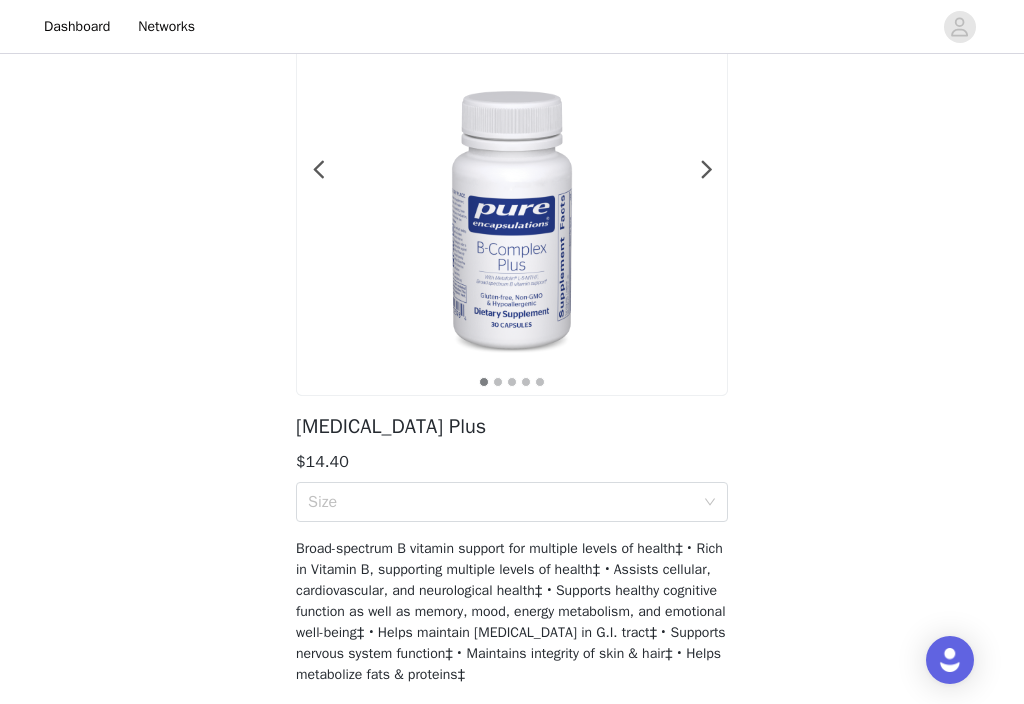 click on "Size" at bounding box center (505, 502) 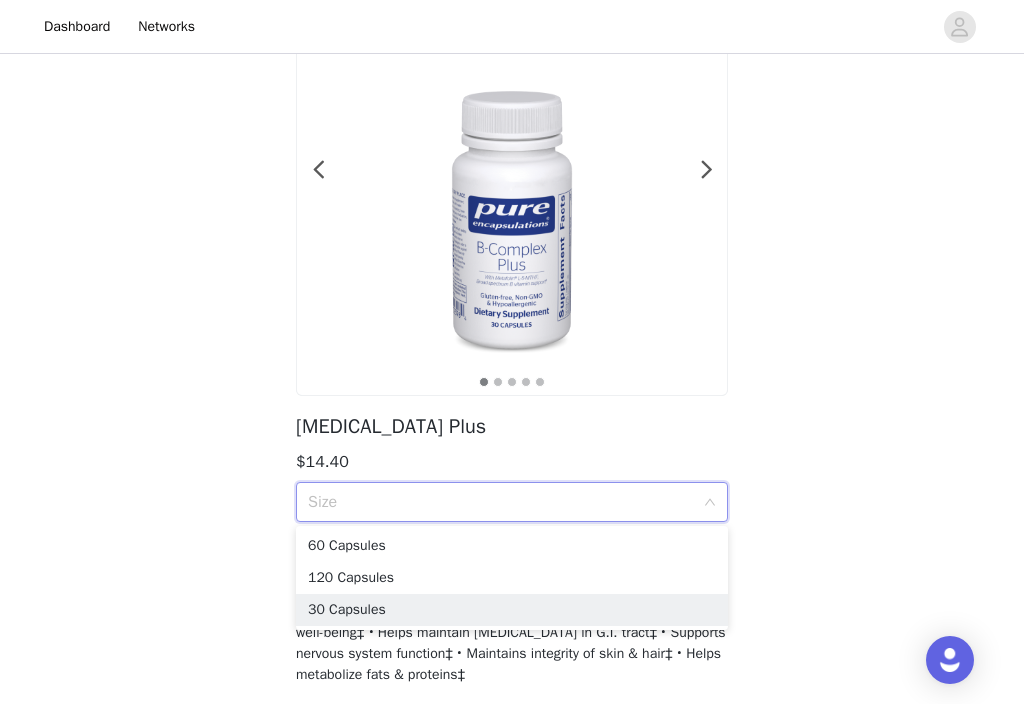 click on "30 Capsules" at bounding box center (512, 610) 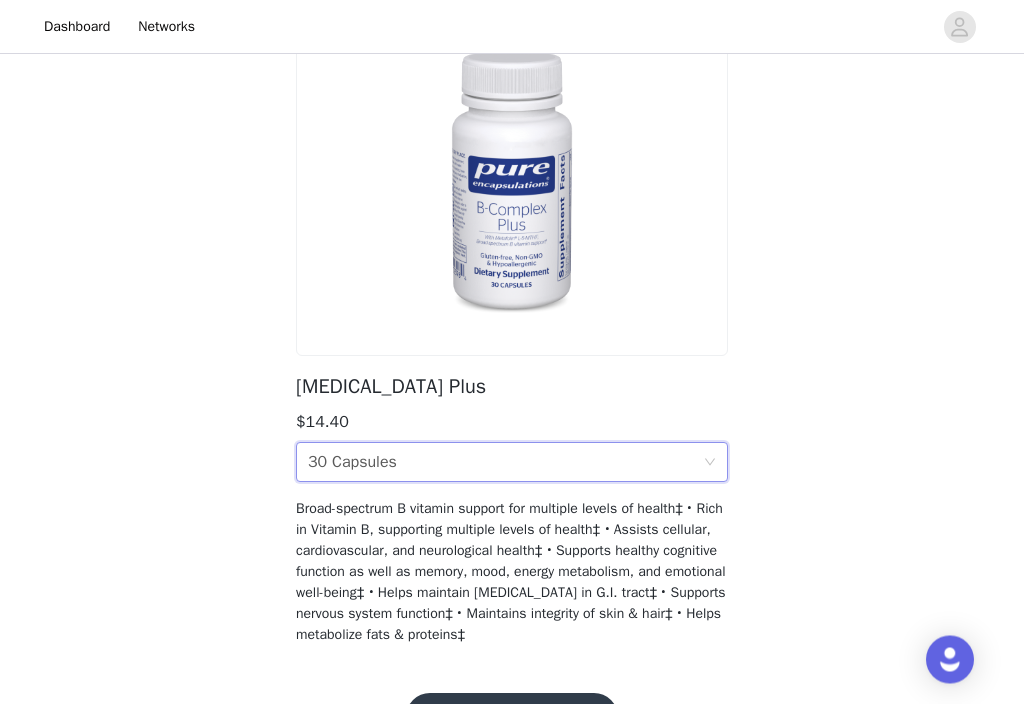 scroll, scrollTop: 242, scrollLeft: 0, axis: vertical 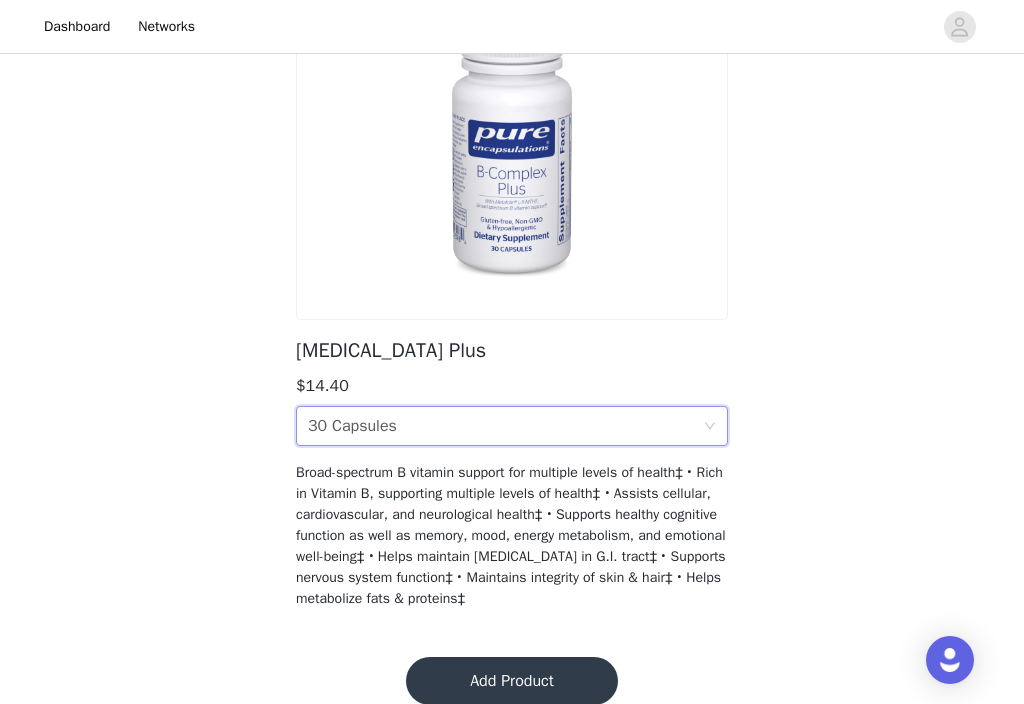 click on "Add Product" at bounding box center [512, 681] 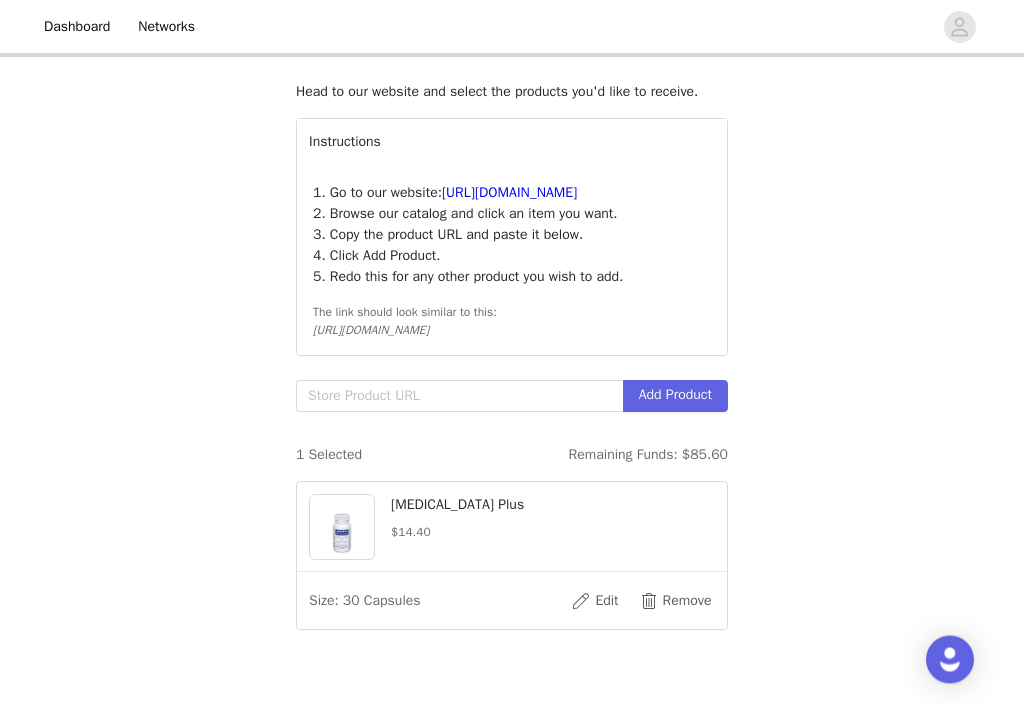 scroll, scrollTop: 170, scrollLeft: 0, axis: vertical 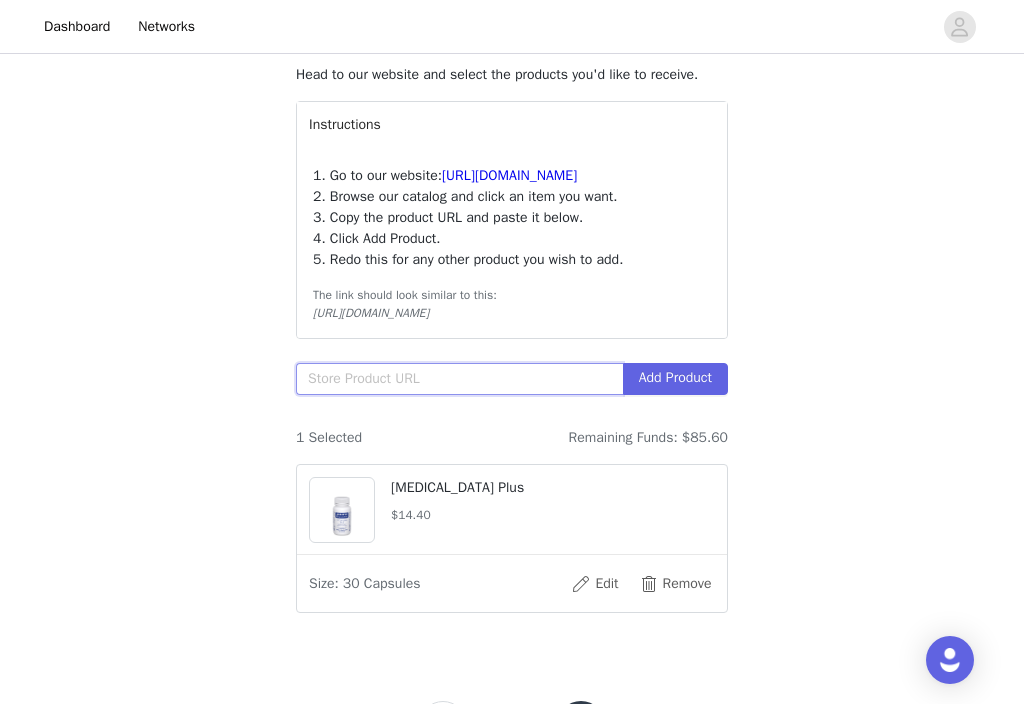 click at bounding box center [459, 379] 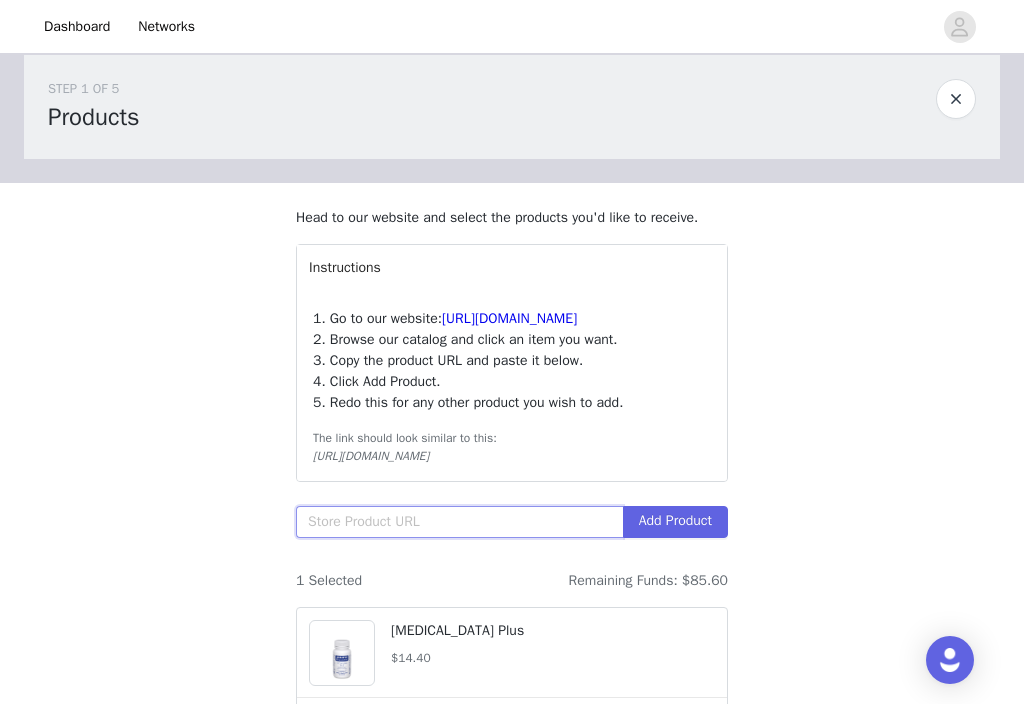 click at bounding box center (459, 522) 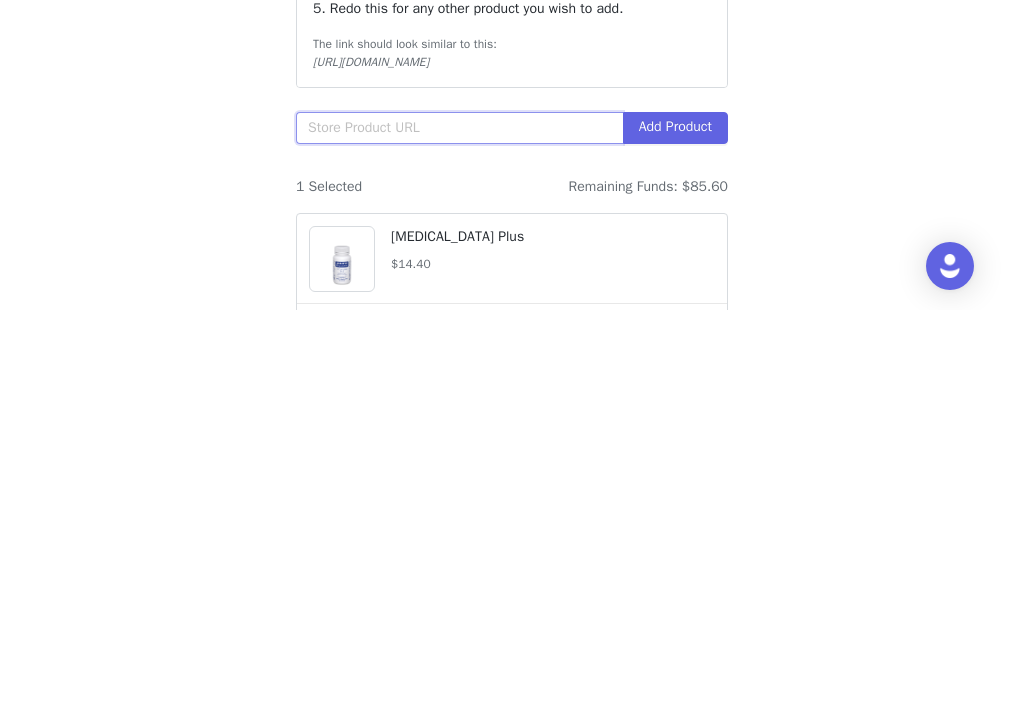 click at bounding box center [459, 522] 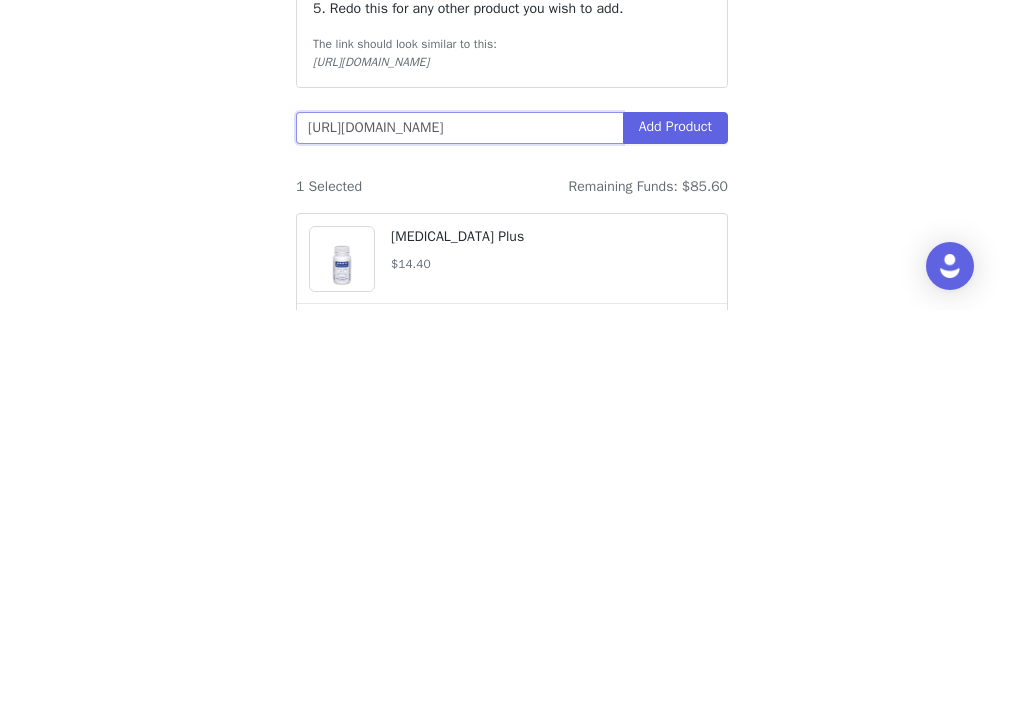type on "[URL][DOMAIN_NAME]" 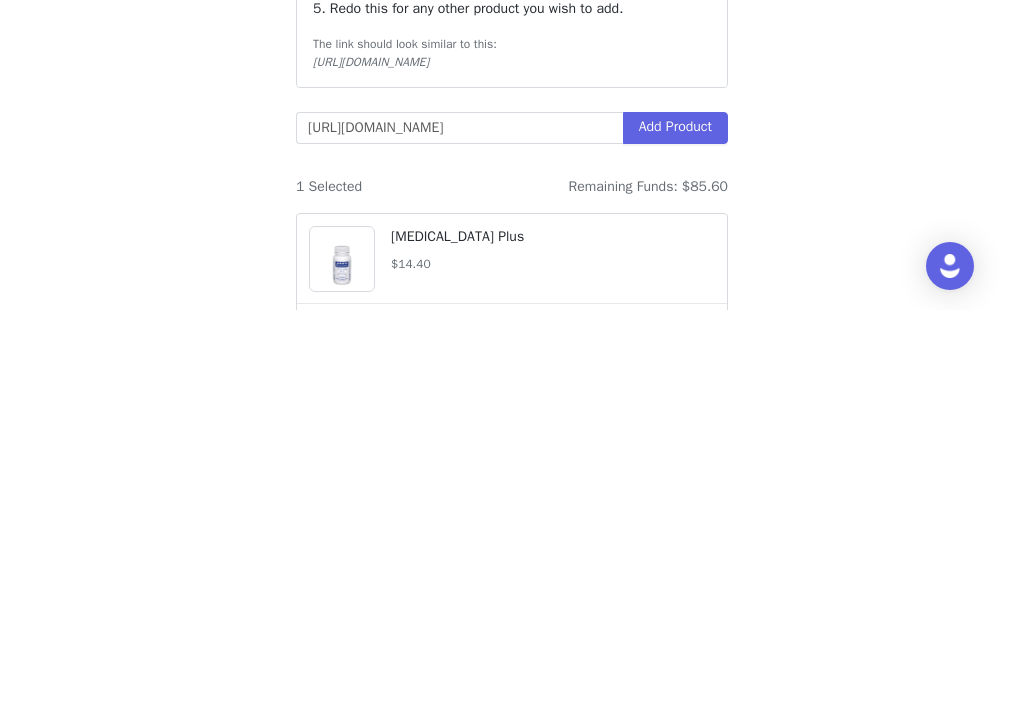 click on "Add Product" at bounding box center (675, 522) 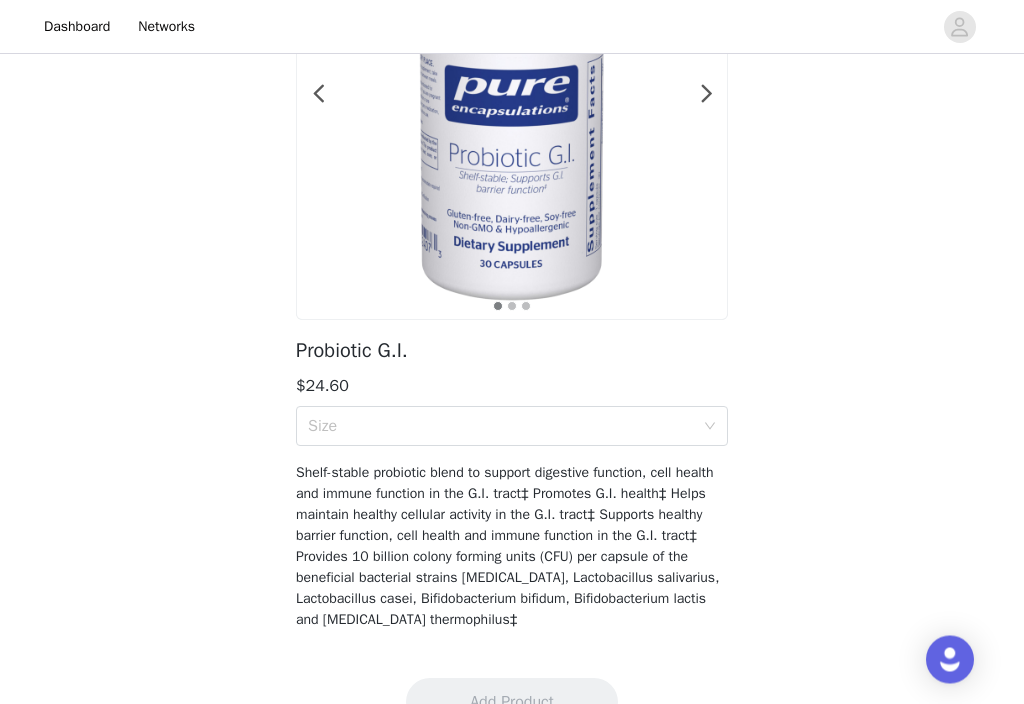 scroll, scrollTop: 242, scrollLeft: 0, axis: vertical 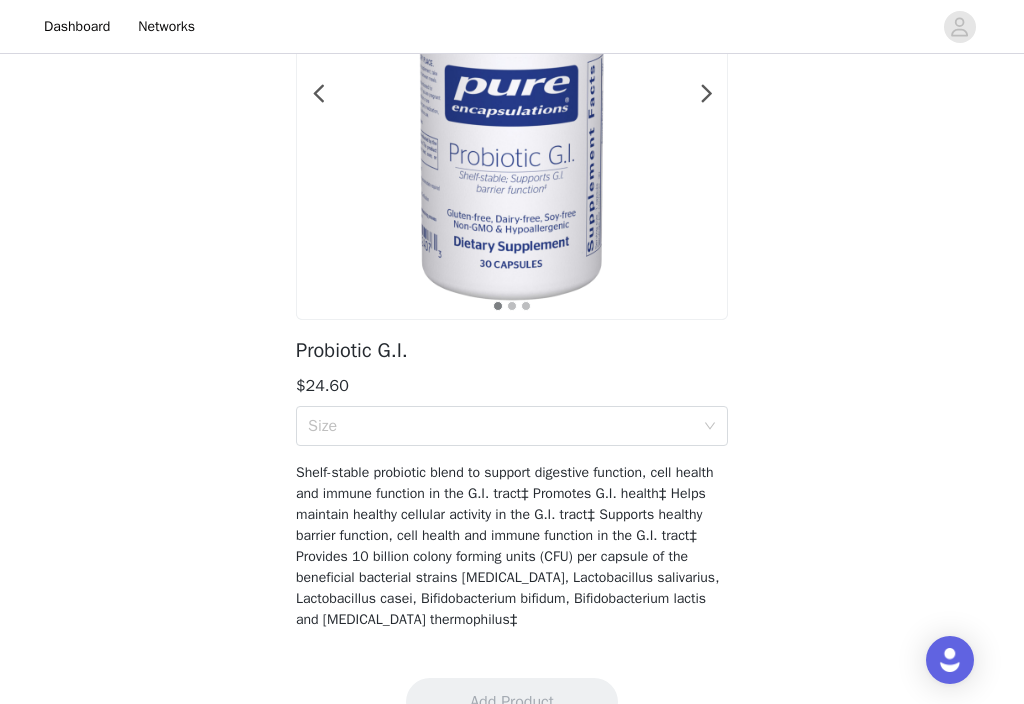 click on "Size" at bounding box center [501, 426] 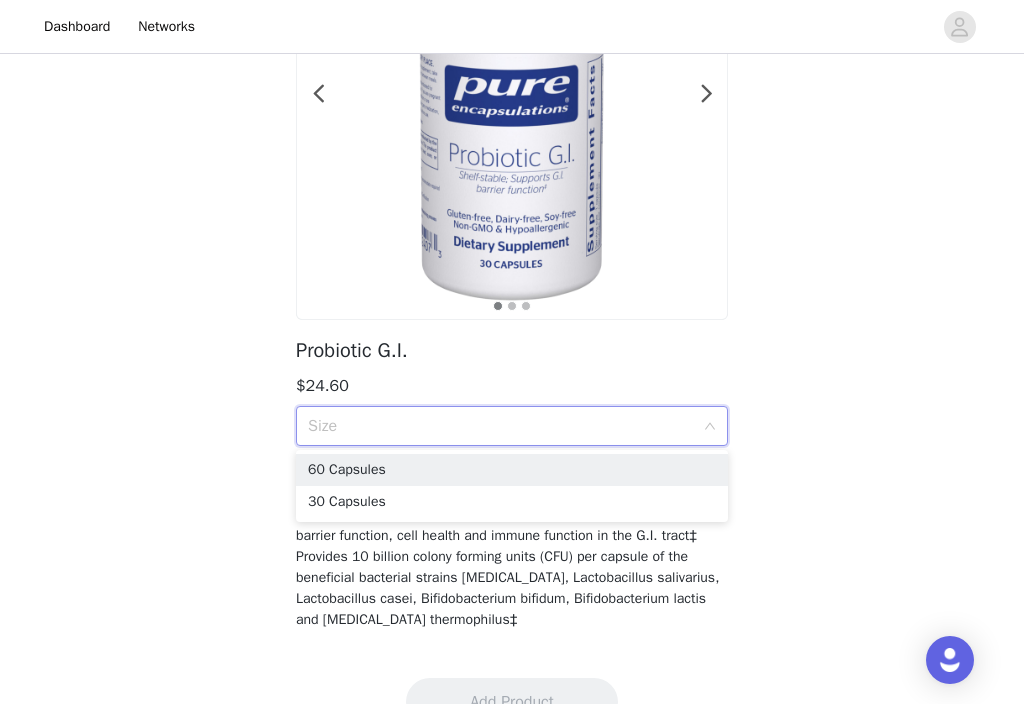 click on "30 Capsules" at bounding box center [512, 502] 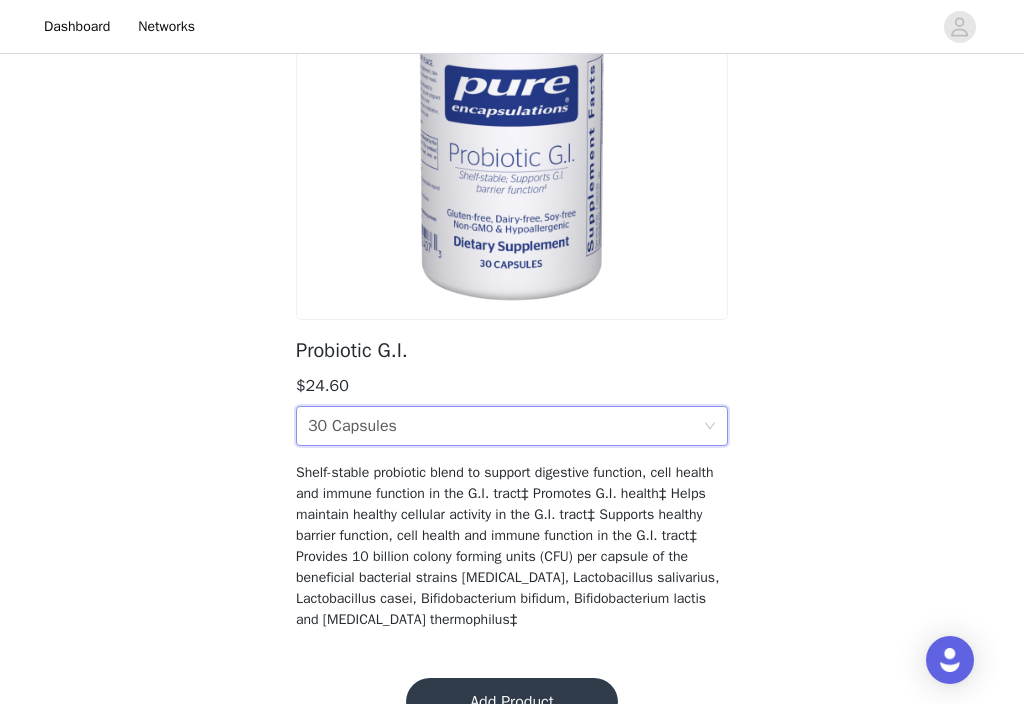 scroll, scrollTop: 263, scrollLeft: 0, axis: vertical 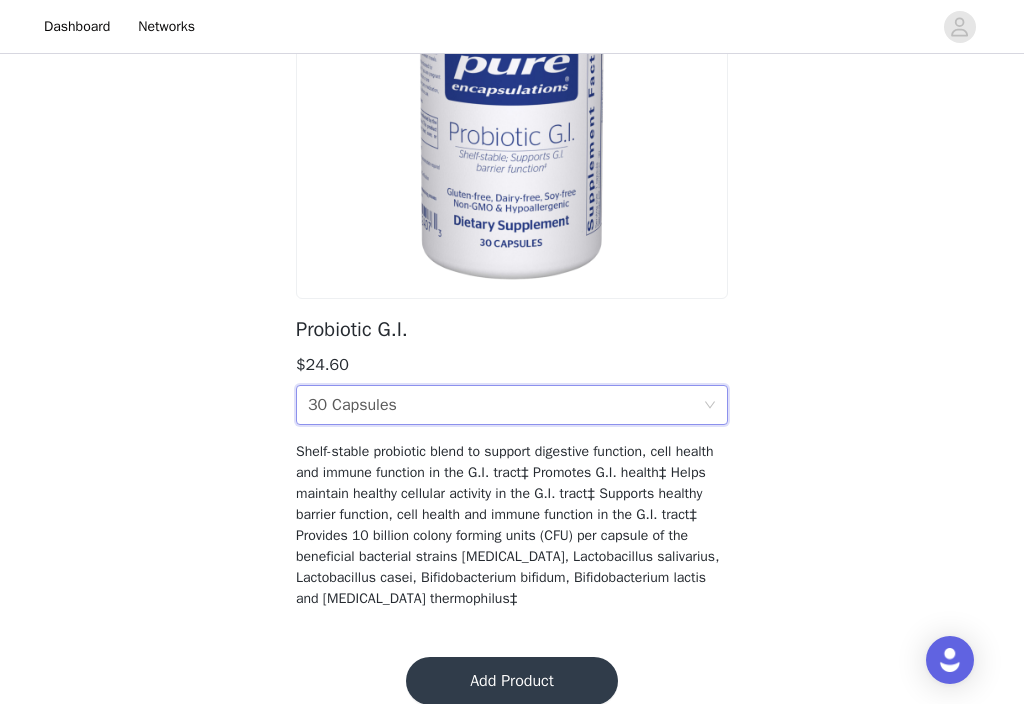 click on "Add Product" at bounding box center [512, 681] 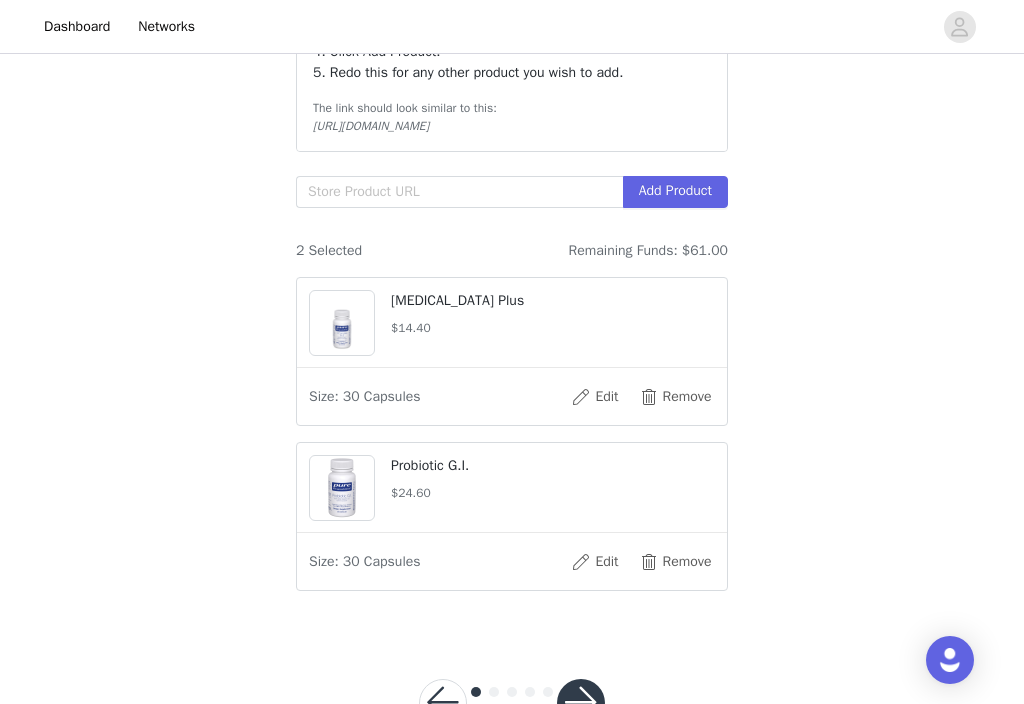 scroll, scrollTop: 301, scrollLeft: 0, axis: vertical 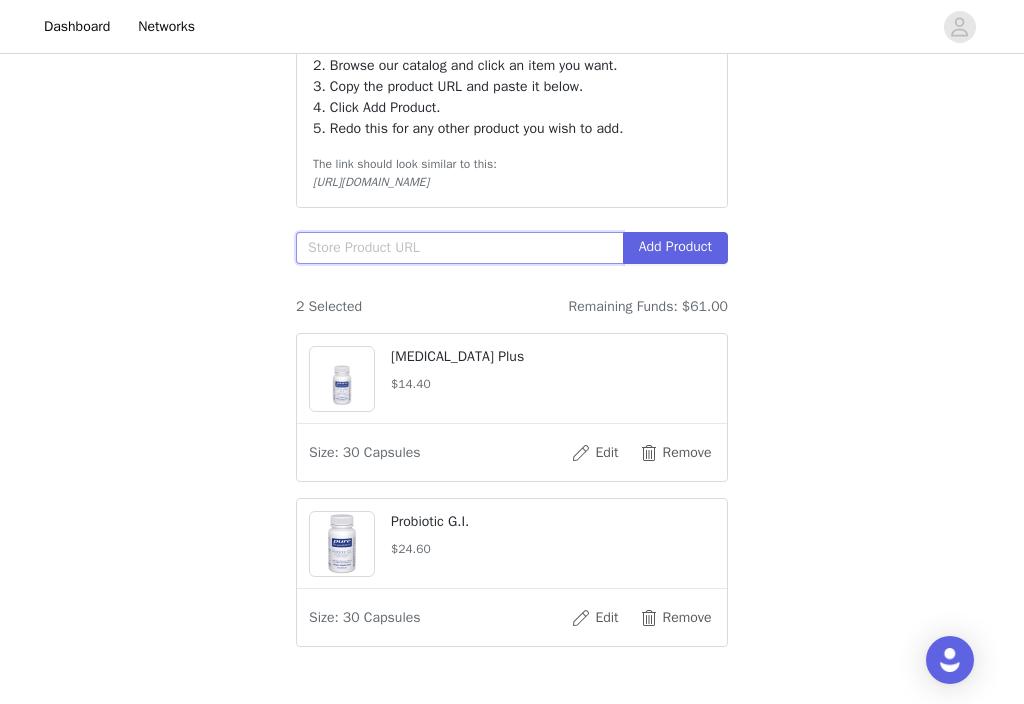 click at bounding box center [459, 248] 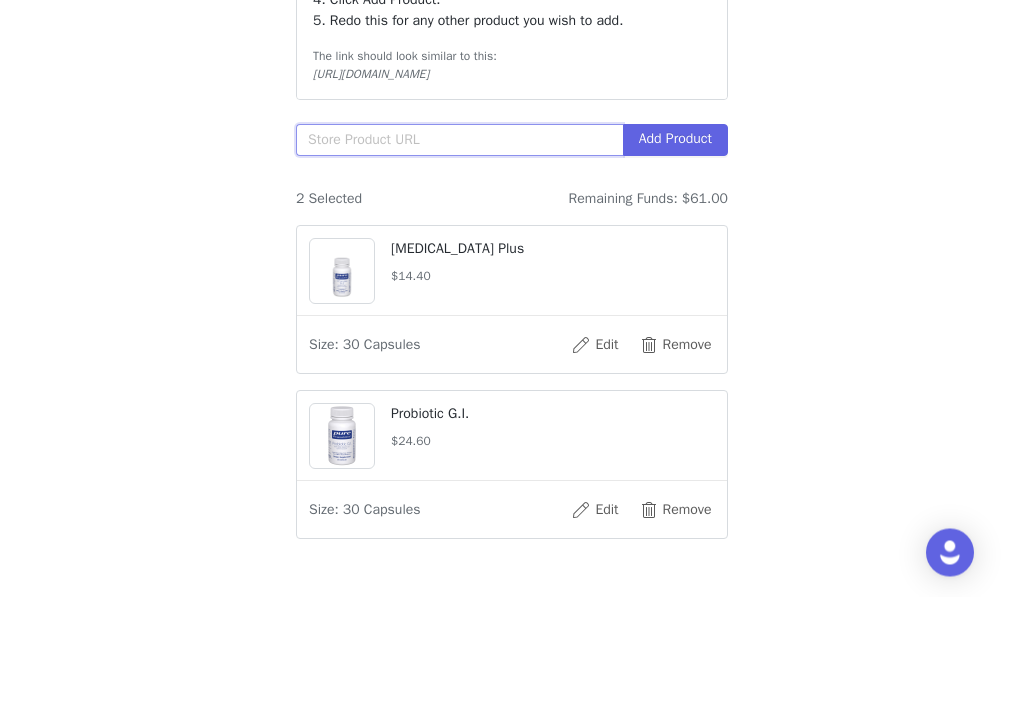 click at bounding box center [459, 248] 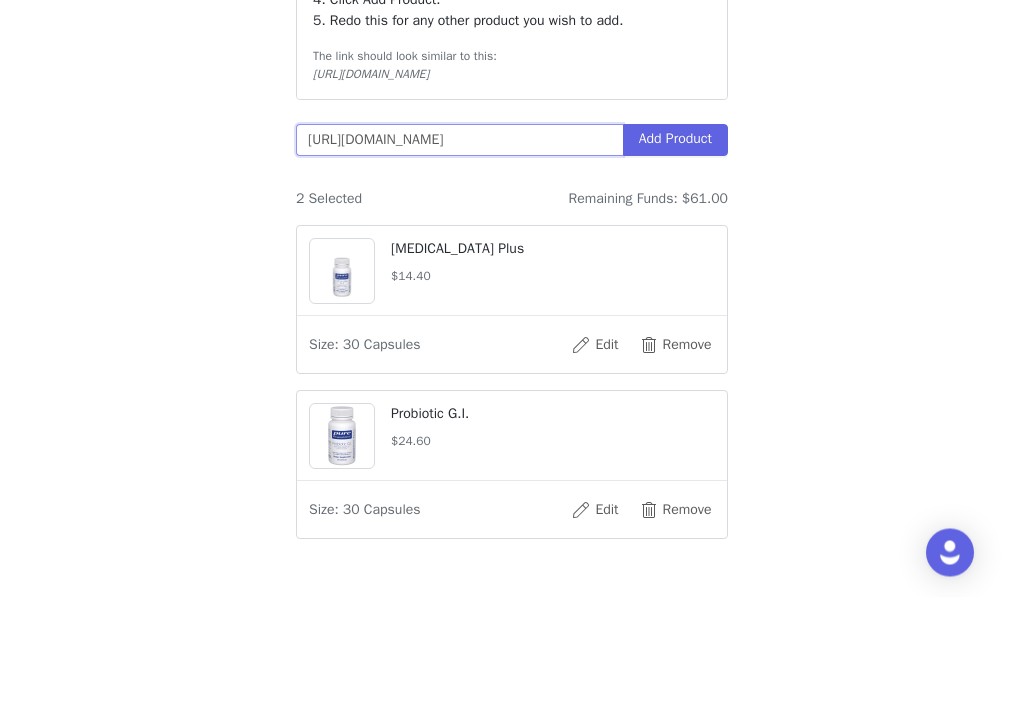 type on "[URL][DOMAIN_NAME]" 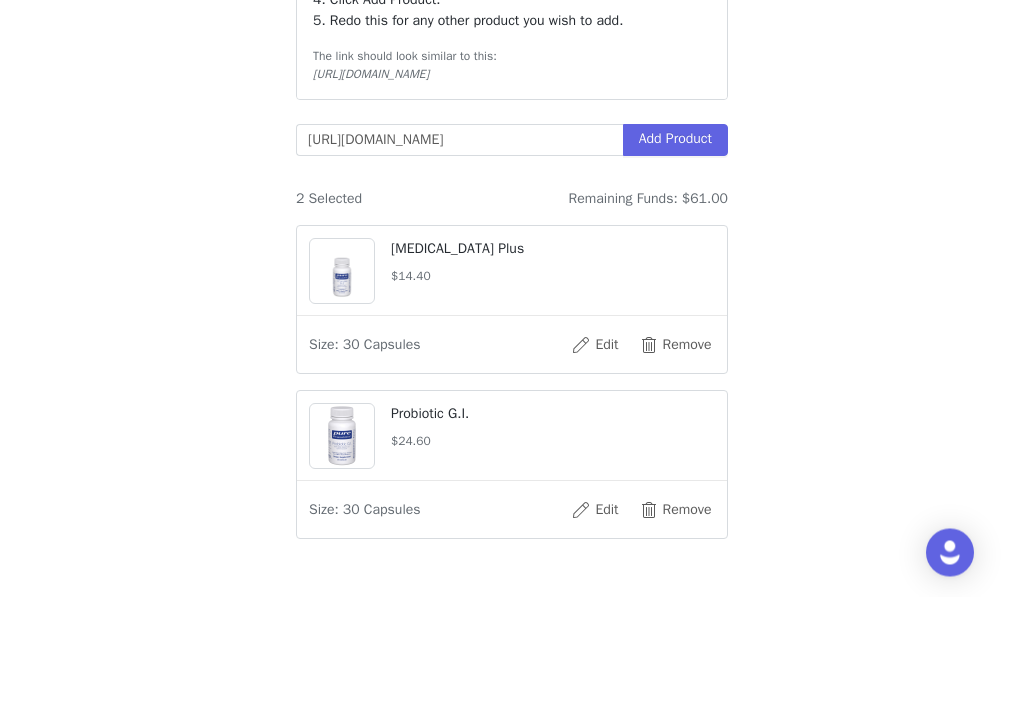 click on "Add Product" at bounding box center (675, 248) 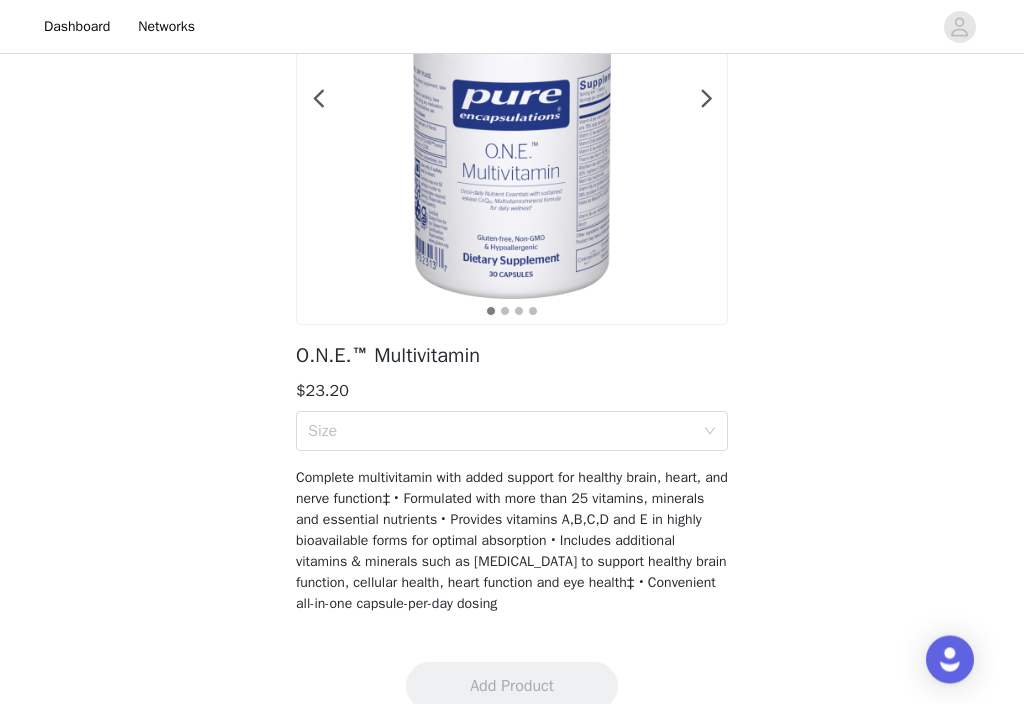 scroll, scrollTop: 242, scrollLeft: 0, axis: vertical 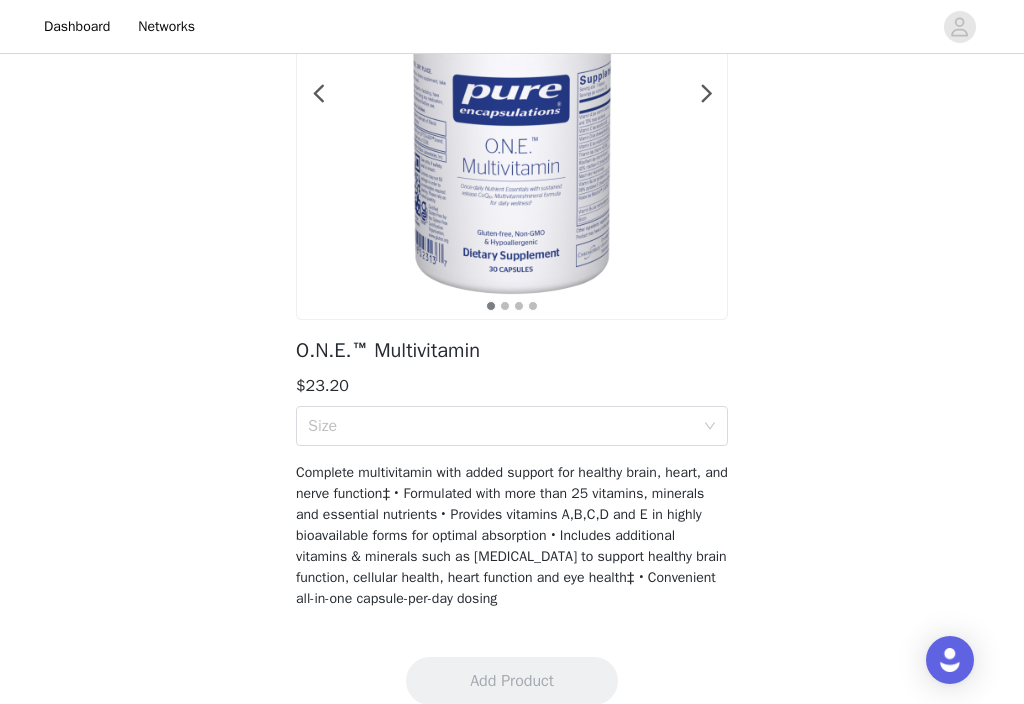 click on "Size" at bounding box center [501, 426] 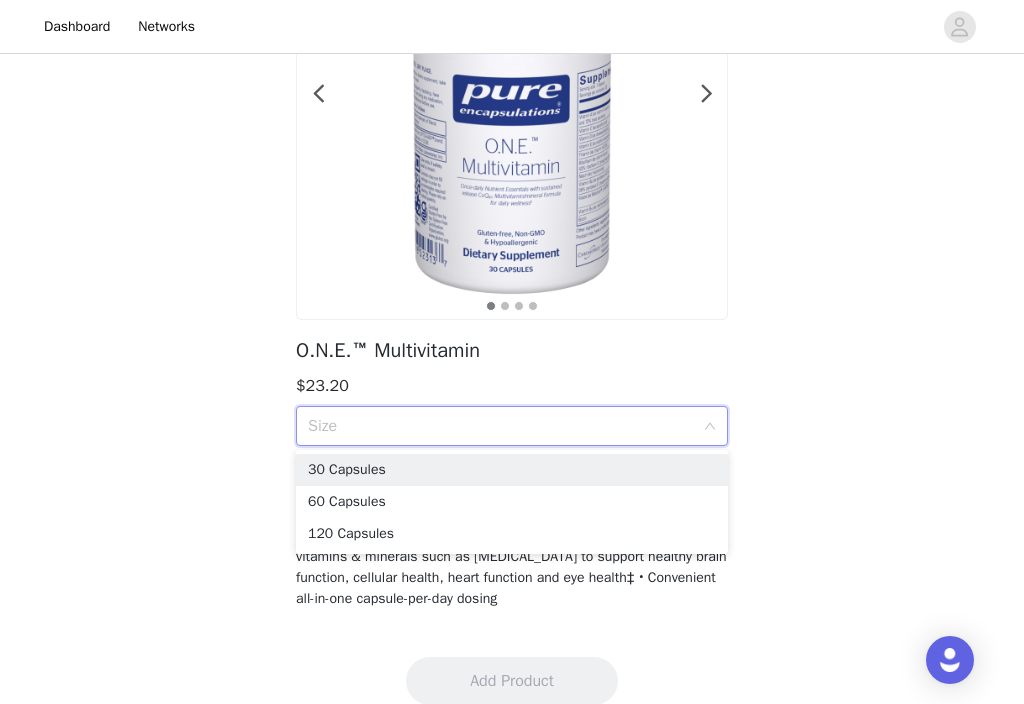 click on "30 Capsules" at bounding box center (512, 470) 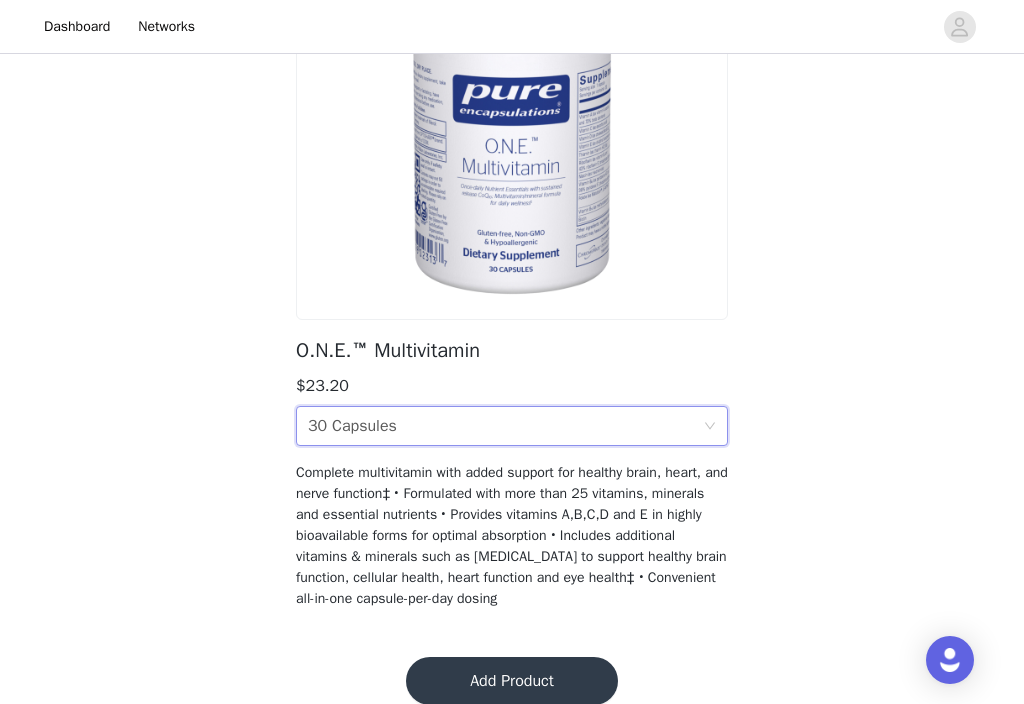 click on "Add Product" at bounding box center [512, 681] 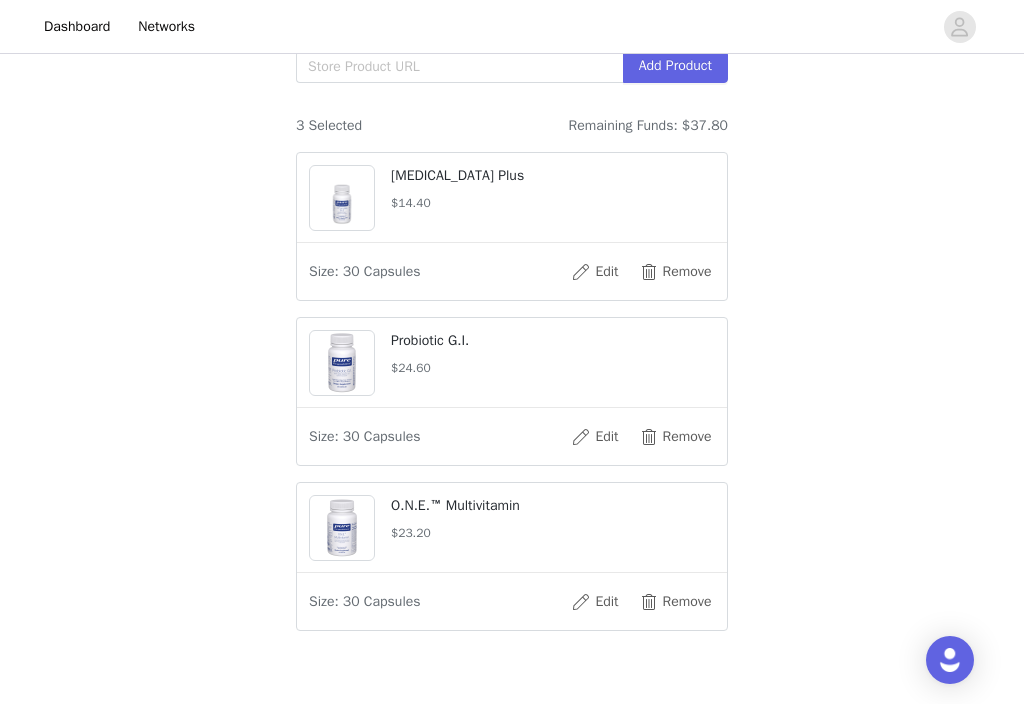 scroll, scrollTop: 481, scrollLeft: 0, axis: vertical 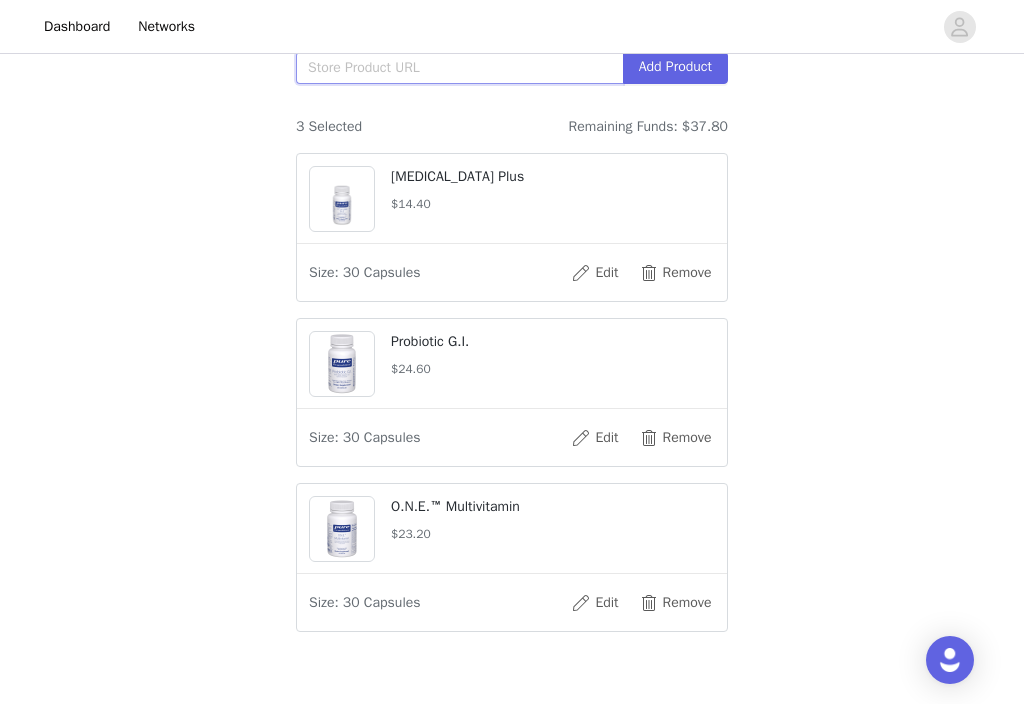 click at bounding box center [459, 68] 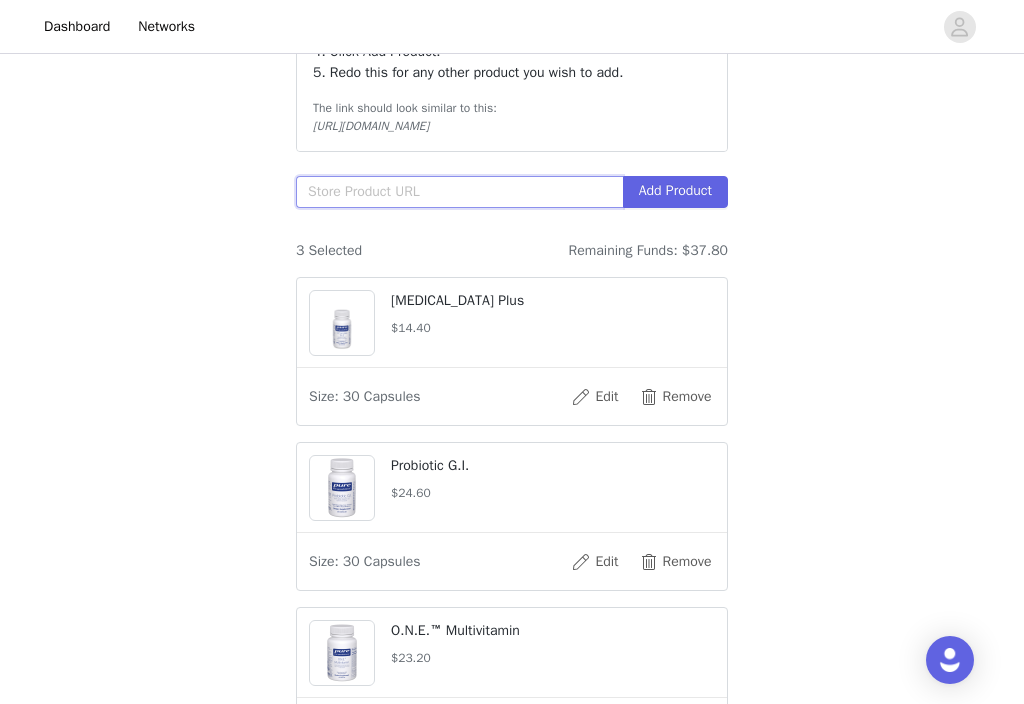 click at bounding box center (459, 192) 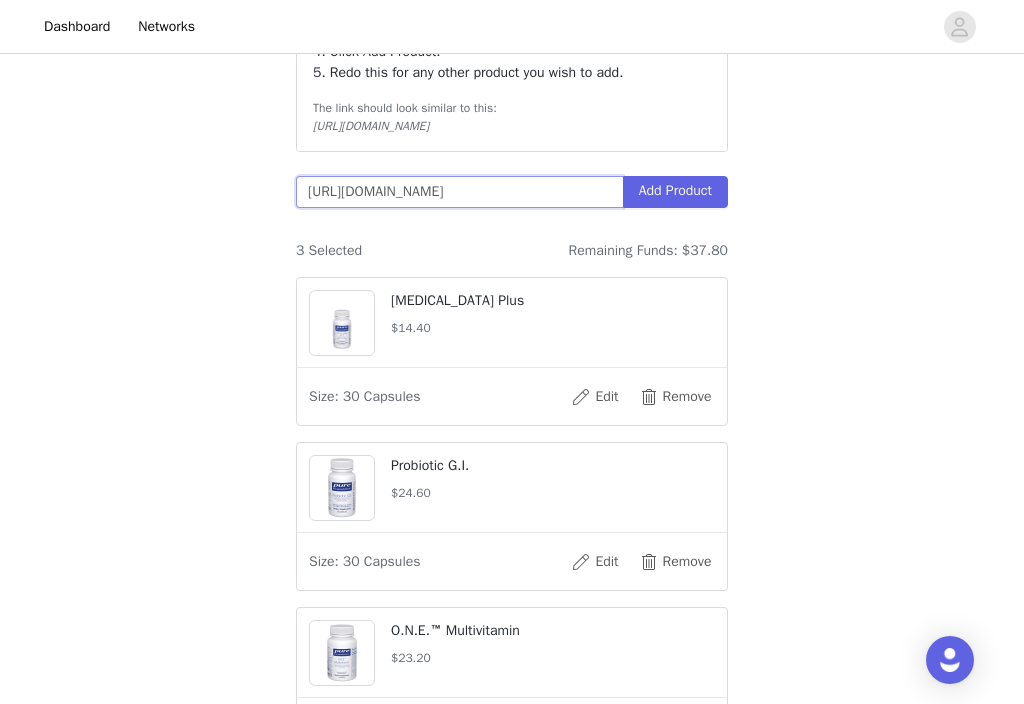 type on "[URL][DOMAIN_NAME]" 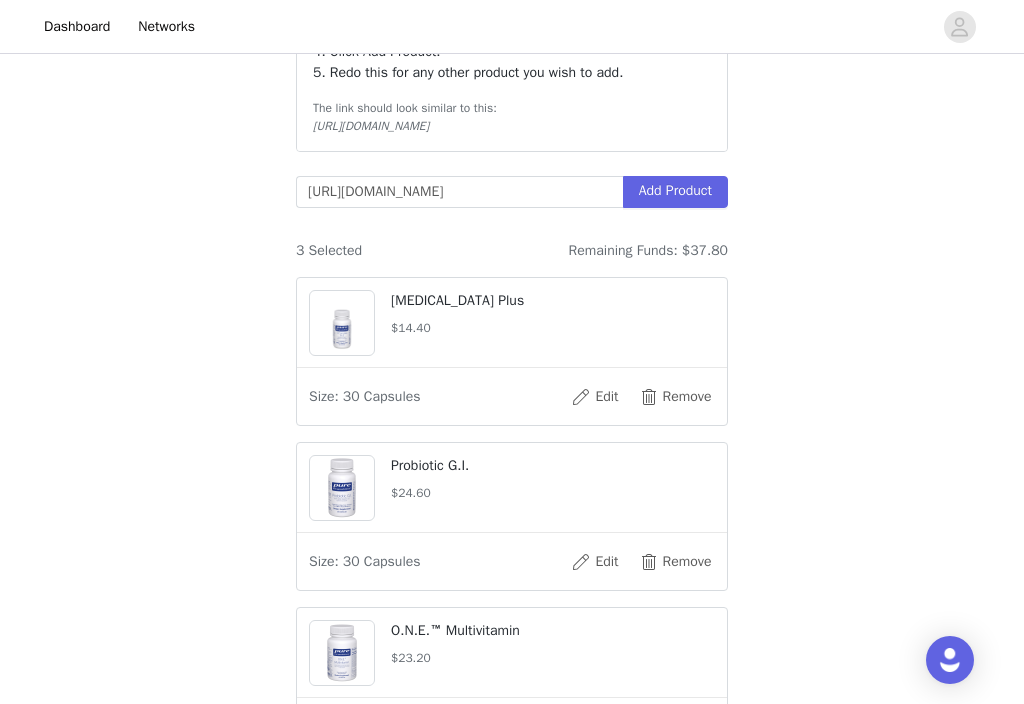 click on "Add Product" at bounding box center (675, 192) 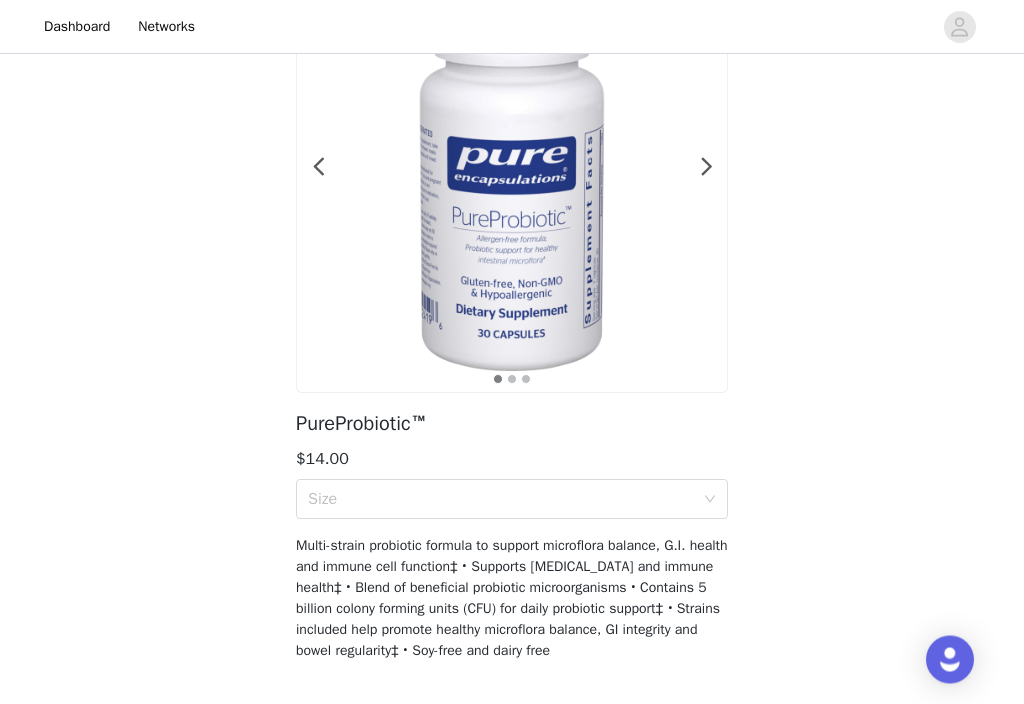 scroll, scrollTop: 189, scrollLeft: 0, axis: vertical 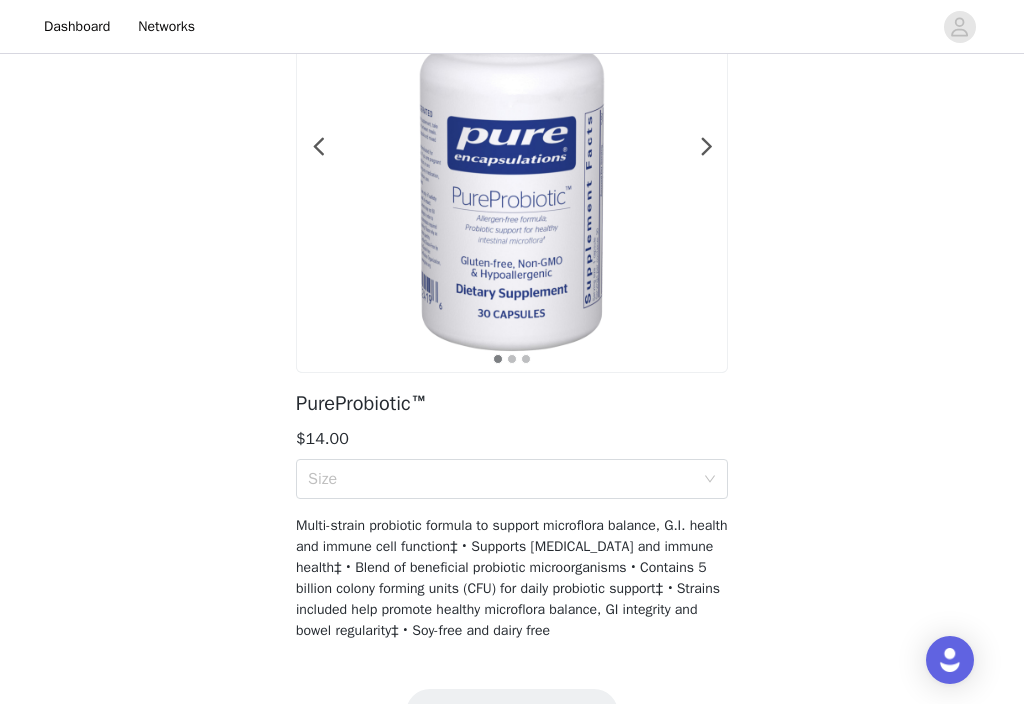 click 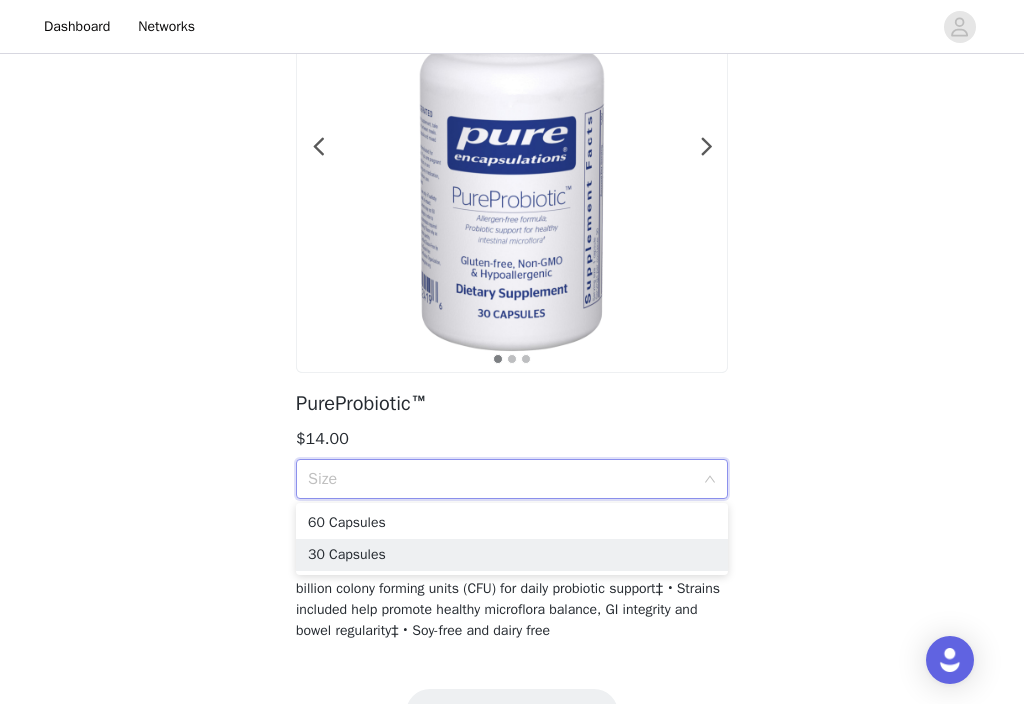 click on "30 Capsules" at bounding box center (512, 555) 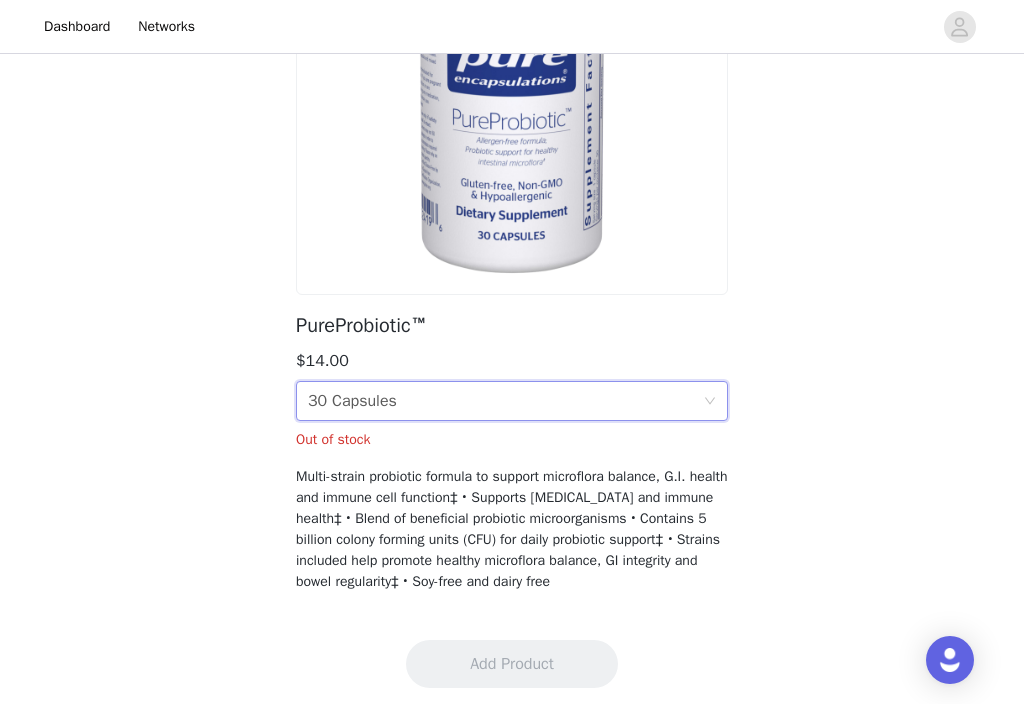 scroll, scrollTop: 271, scrollLeft: 0, axis: vertical 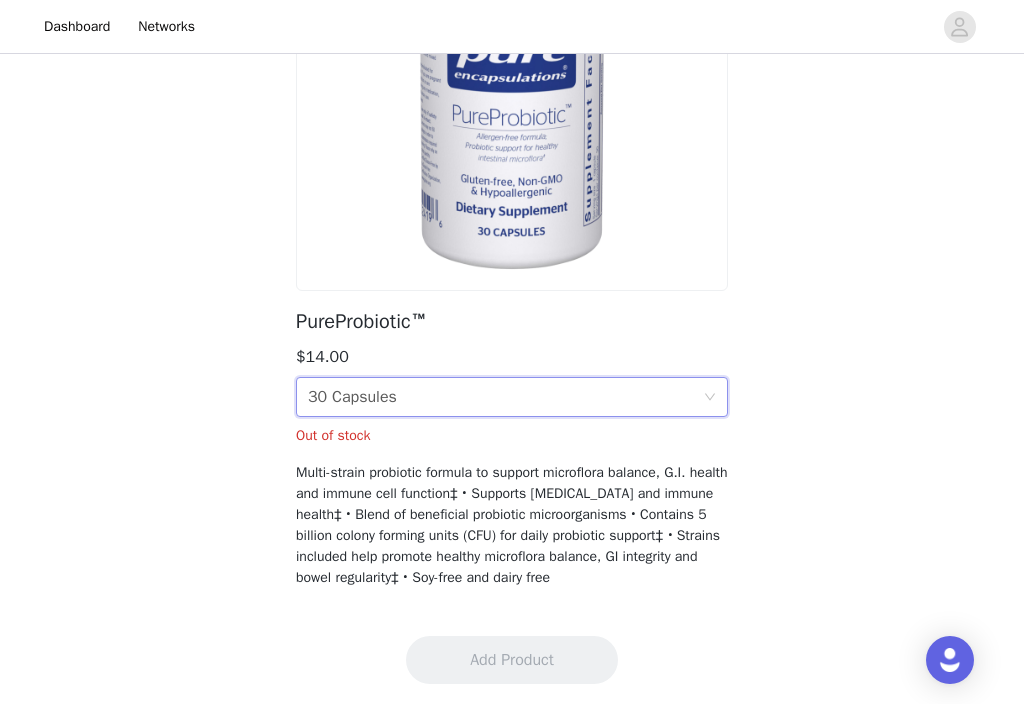 click on "Size 30 Capsules" at bounding box center [505, 397] 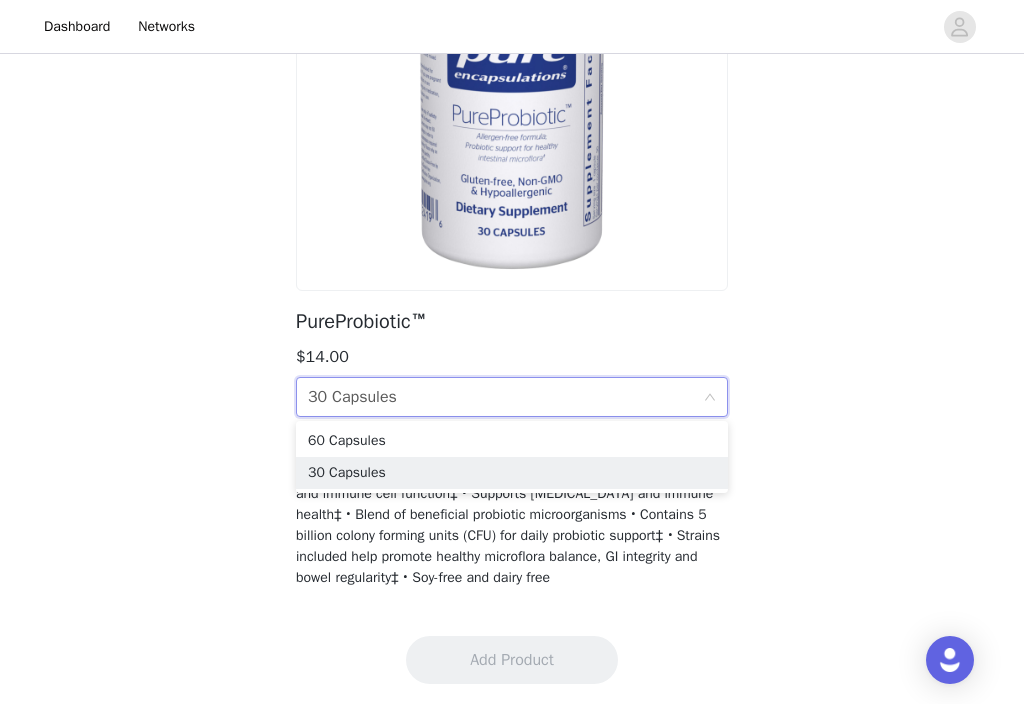 click on "60 Capsules" at bounding box center (512, 441) 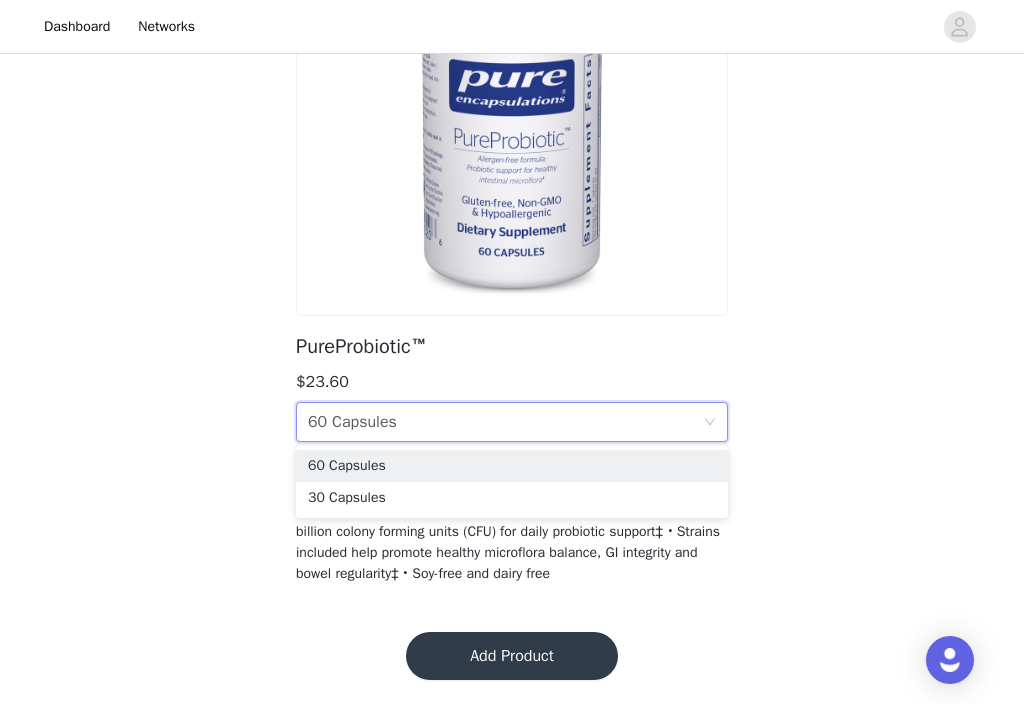 scroll, scrollTop: 242, scrollLeft: 0, axis: vertical 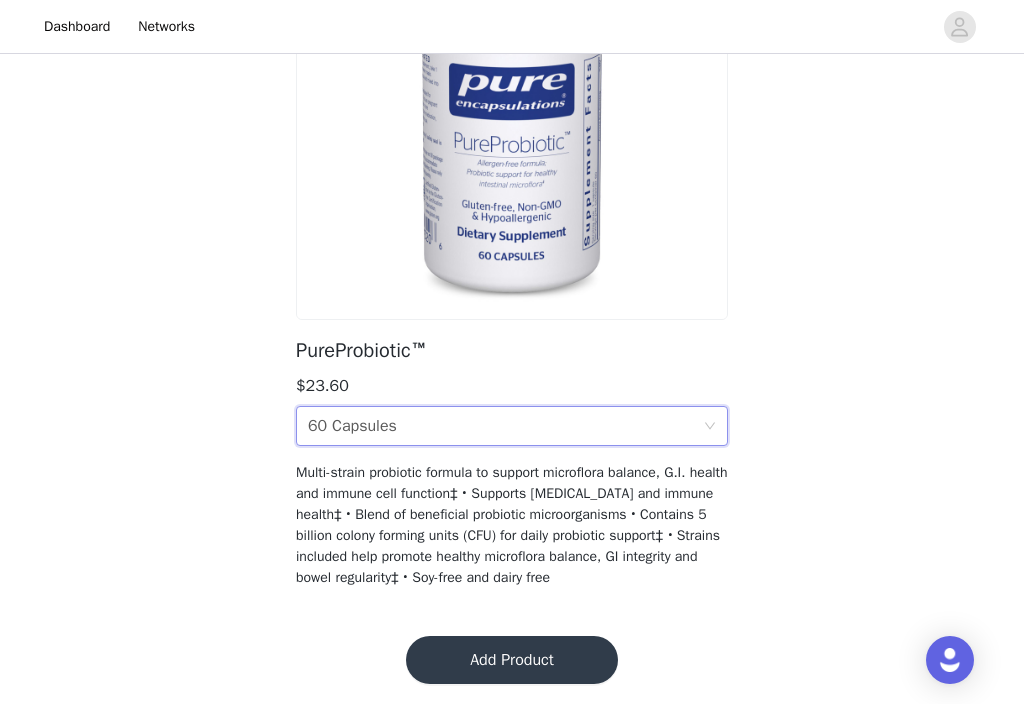 click on "Add Product" at bounding box center [512, 660] 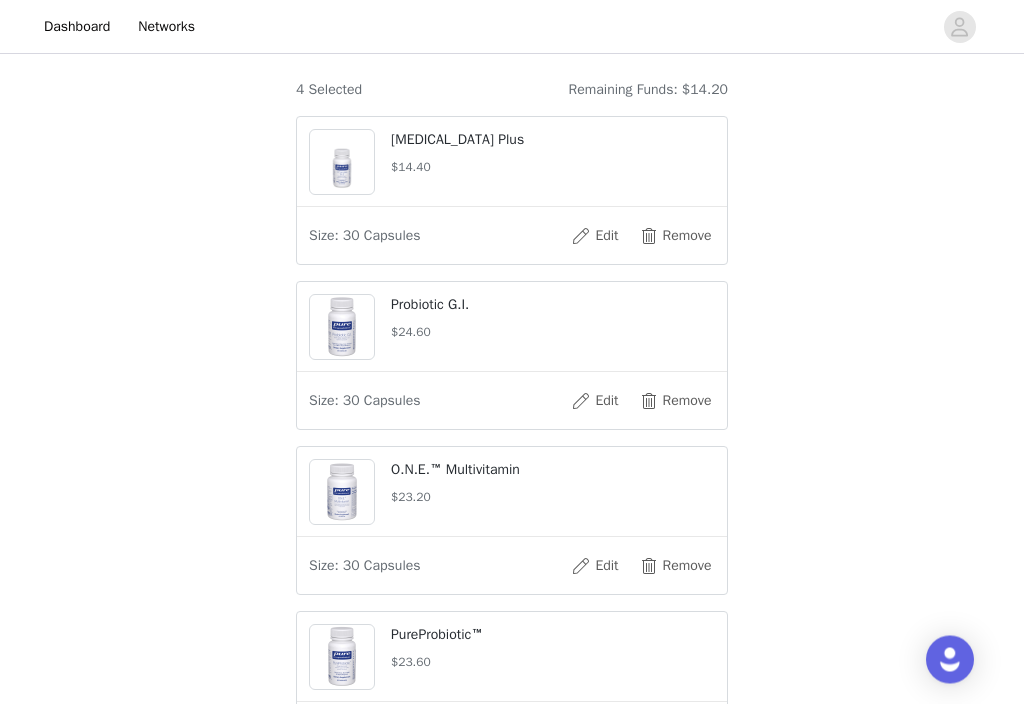 scroll, scrollTop: 546, scrollLeft: 0, axis: vertical 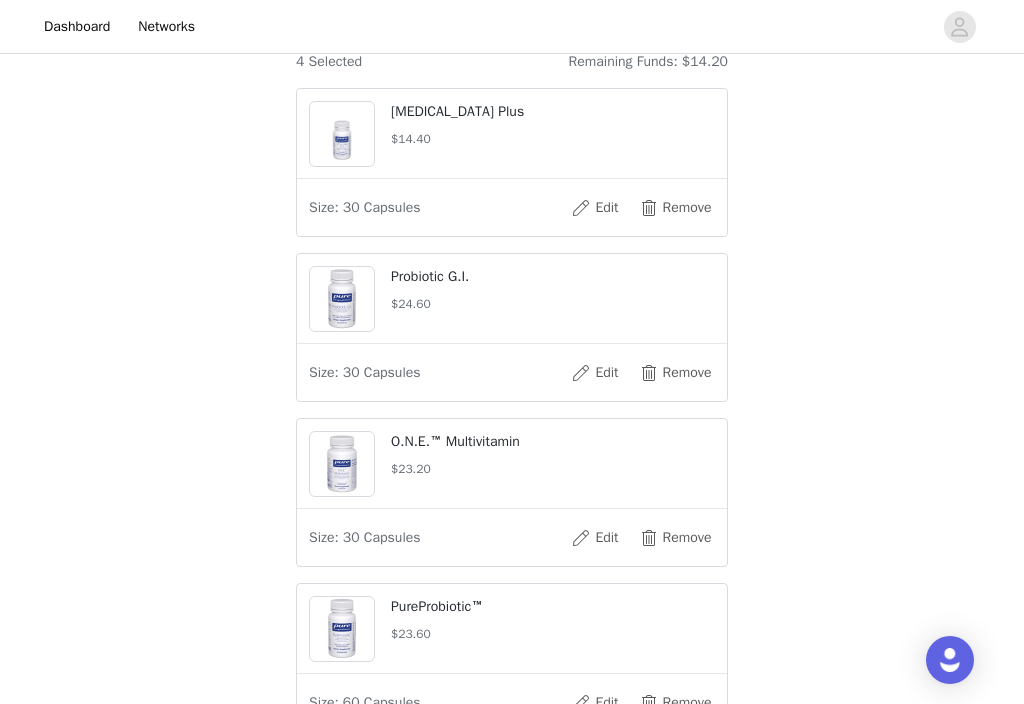click on "Remove" at bounding box center (675, 373) 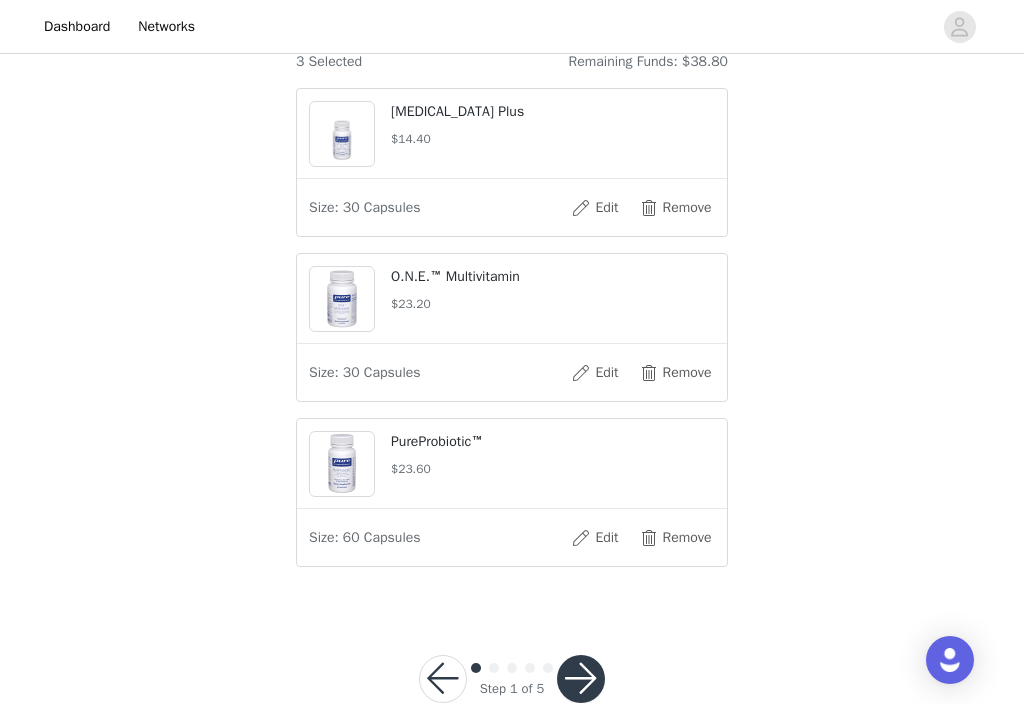 click on "STEP 1 OF 5
Products
Head to our website and select the products you'd like to receive.
Instructions
1. Go to our website:
[URL][DOMAIN_NAME]    2. Browse our catalog and click an item you want.     3. Copy the product URL and paste it below.     4. Click Add Product.
5. Redo this for any other product you wish to add.
The link should look similar to this:   [URL][DOMAIN_NAME]     Add Product
3  Selected
Remaining Funds: $38.80
[MEDICAL_DATA] Plus
$14.40
Size: 30 Capsules       Edit   Remove       O.N.E.™ Multivitamin" at bounding box center (512, 59) 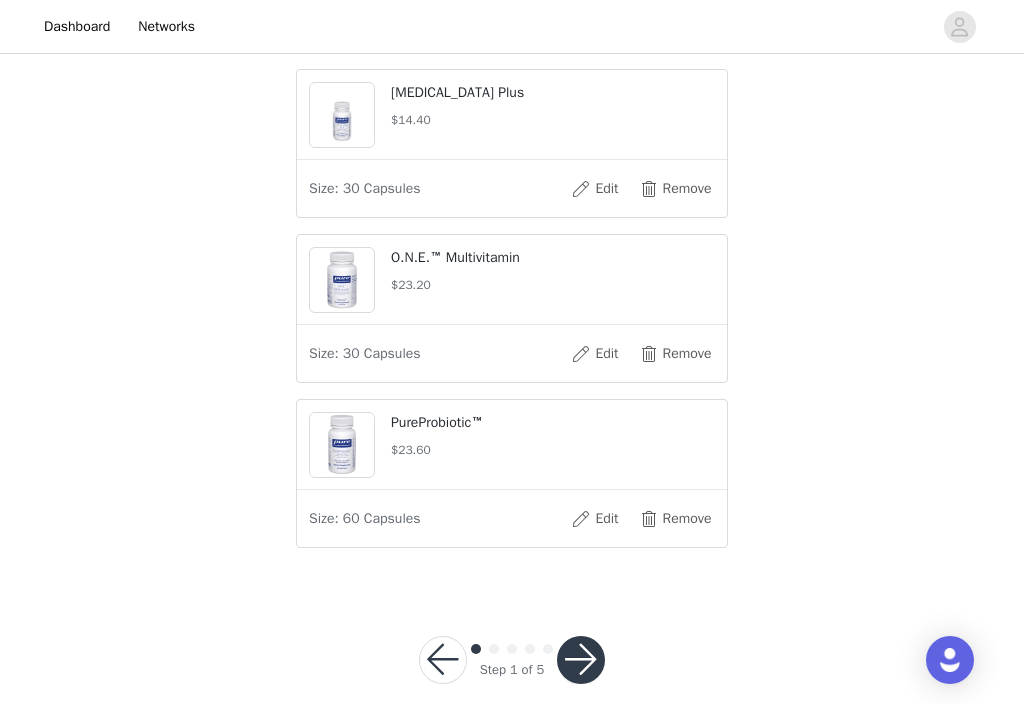 scroll, scrollTop: 588, scrollLeft: 0, axis: vertical 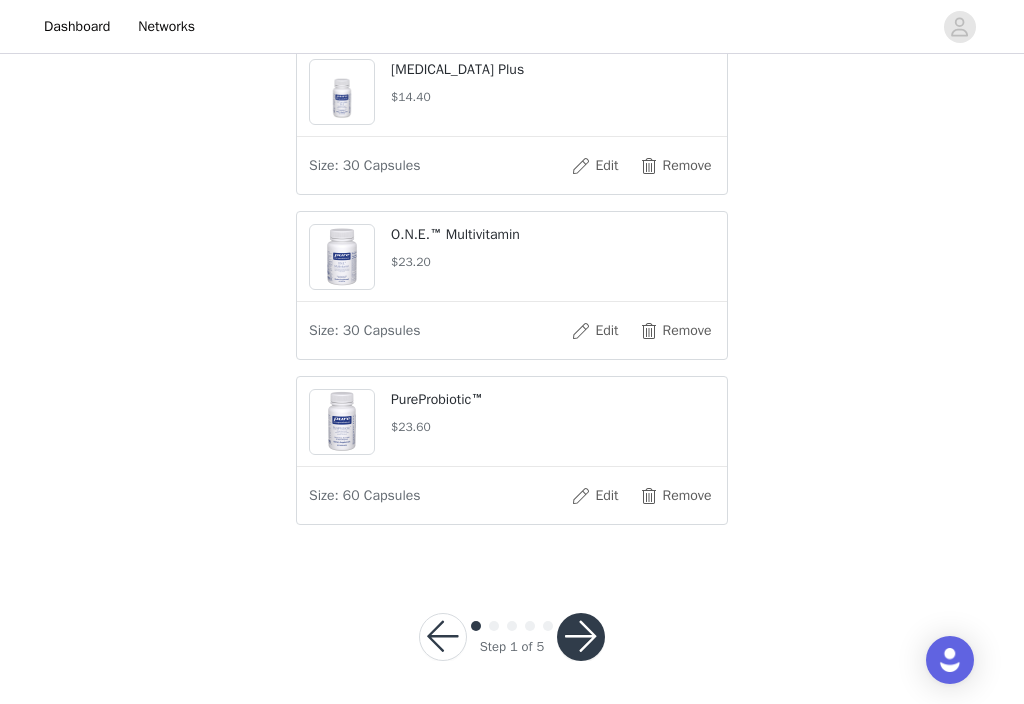 click on "Edit" at bounding box center [595, 496] 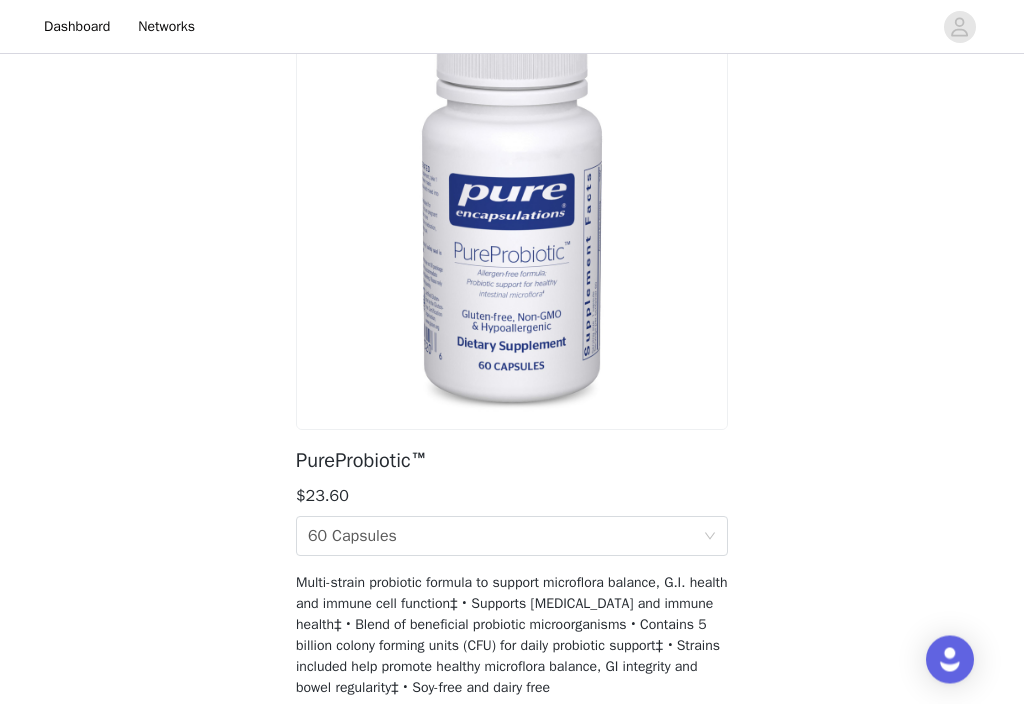 scroll, scrollTop: 133, scrollLeft: 0, axis: vertical 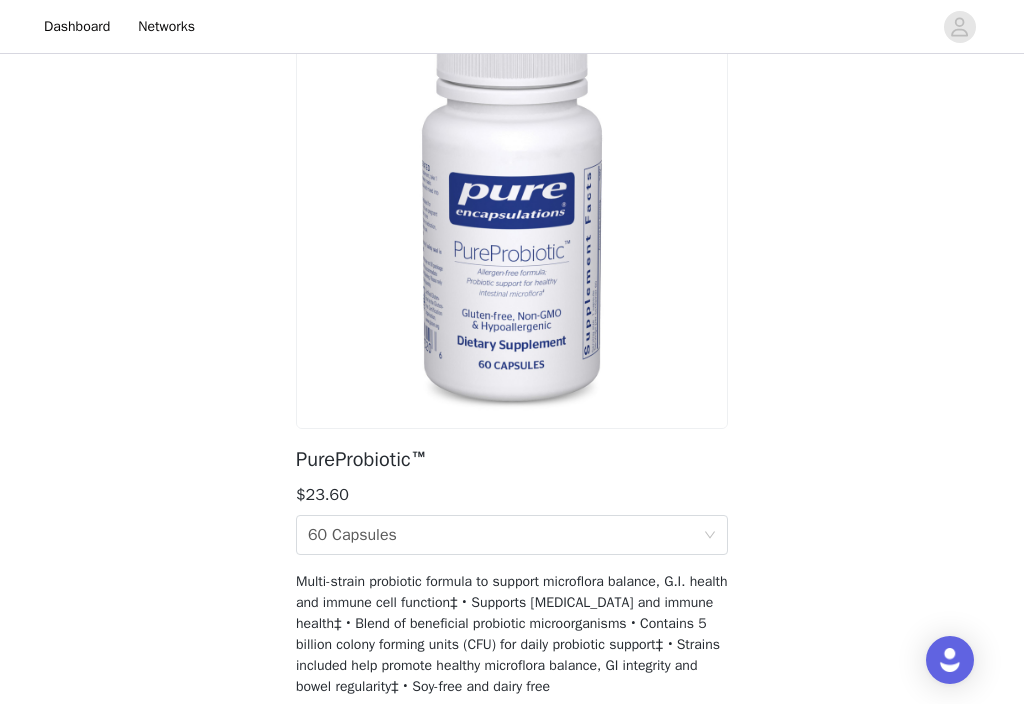 click on "Size 60 Capsules" at bounding box center (505, 535) 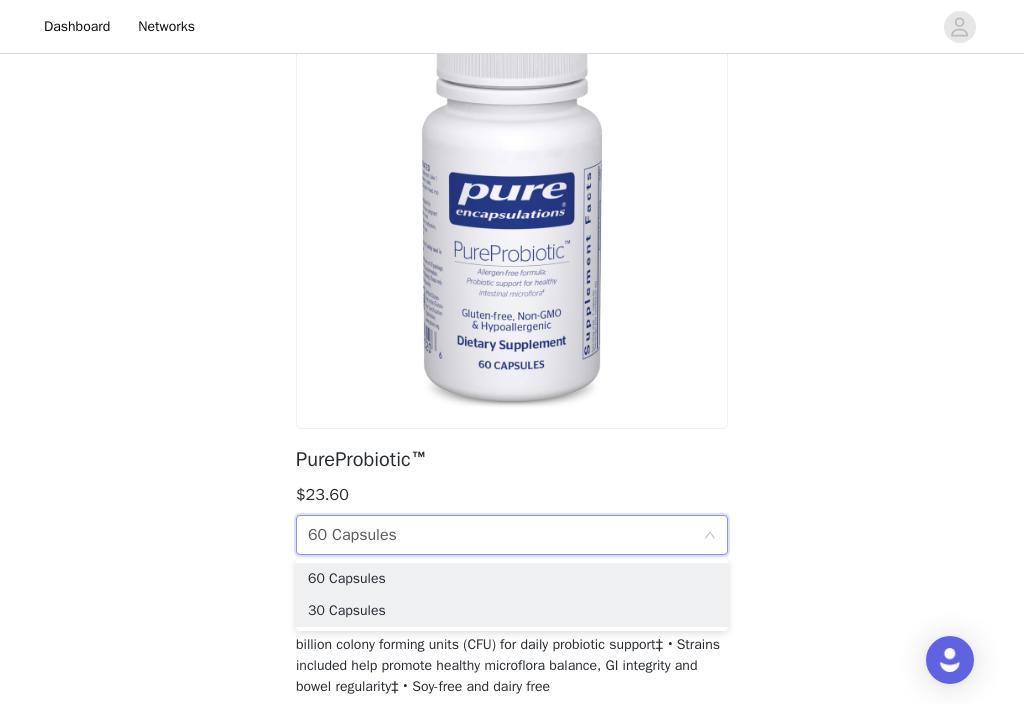 click on "30 Capsules" at bounding box center (512, 611) 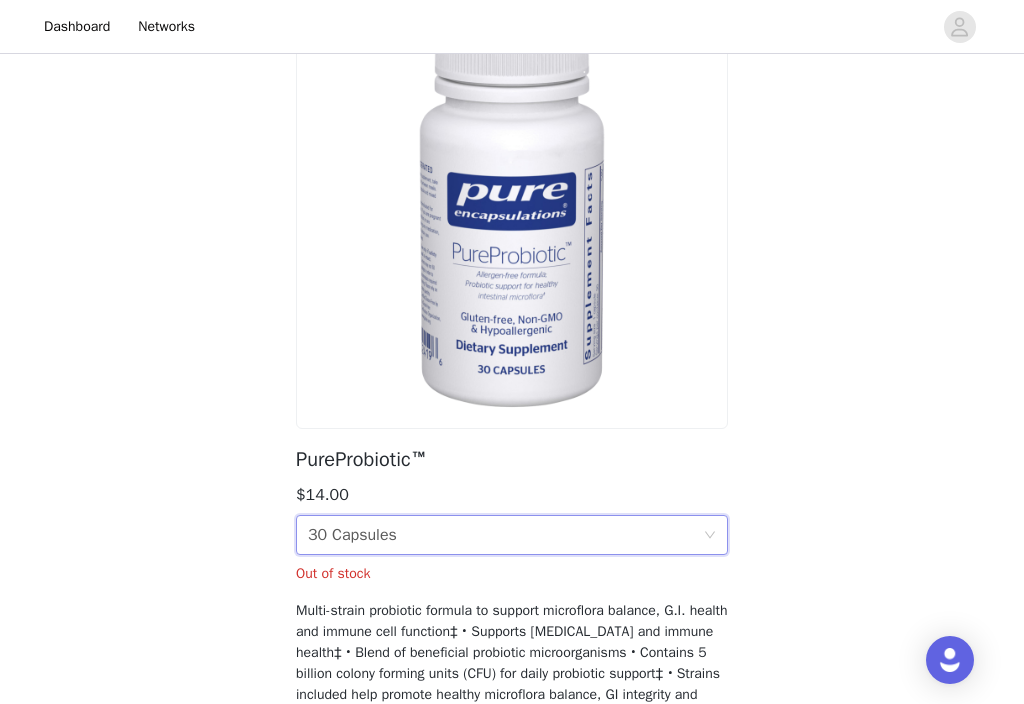 click on "Back
PureProbiotic™
$14.00
Size 30 Capsules    Out of stock    Multi-strain probiotic formula to support microflora balance, G.I. health and immune cell function‡ • Supports [MEDICAL_DATA] and immune health‡ • Blend of beneficial probiotic microorganisms • Contains 5 billion colony forming units (CFU) for daily probiotic support‡ • Strains included help promote healthy microflora balance, GI integrity and bowel regularity‡ • Soy-free and dairy free" at bounding box center (512, 337) 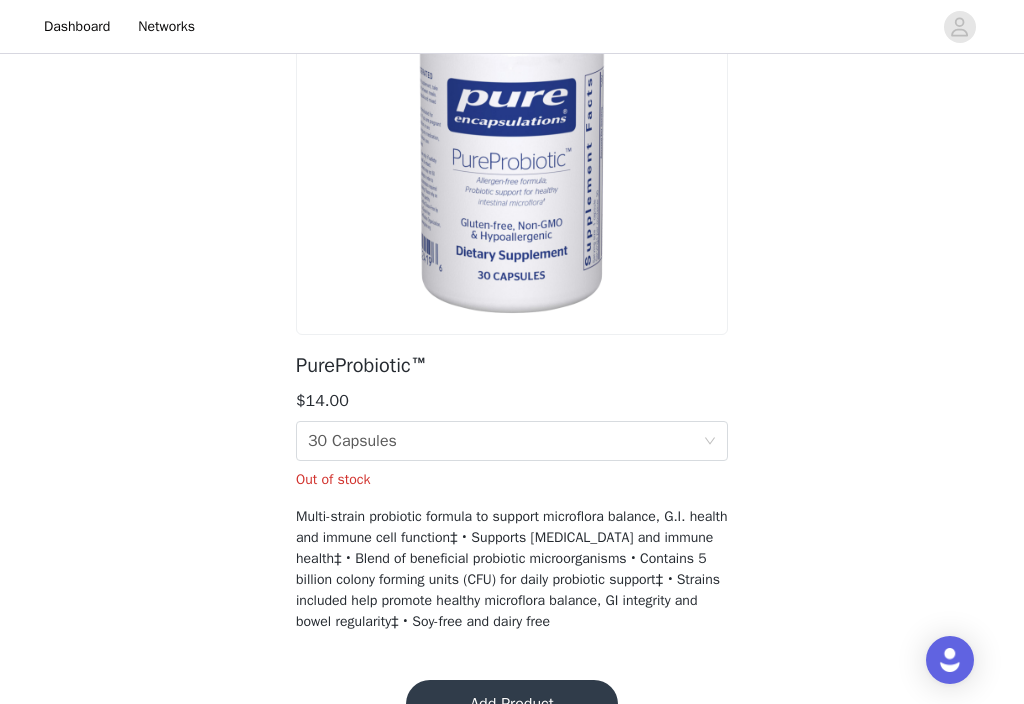scroll, scrollTop: 271, scrollLeft: 0, axis: vertical 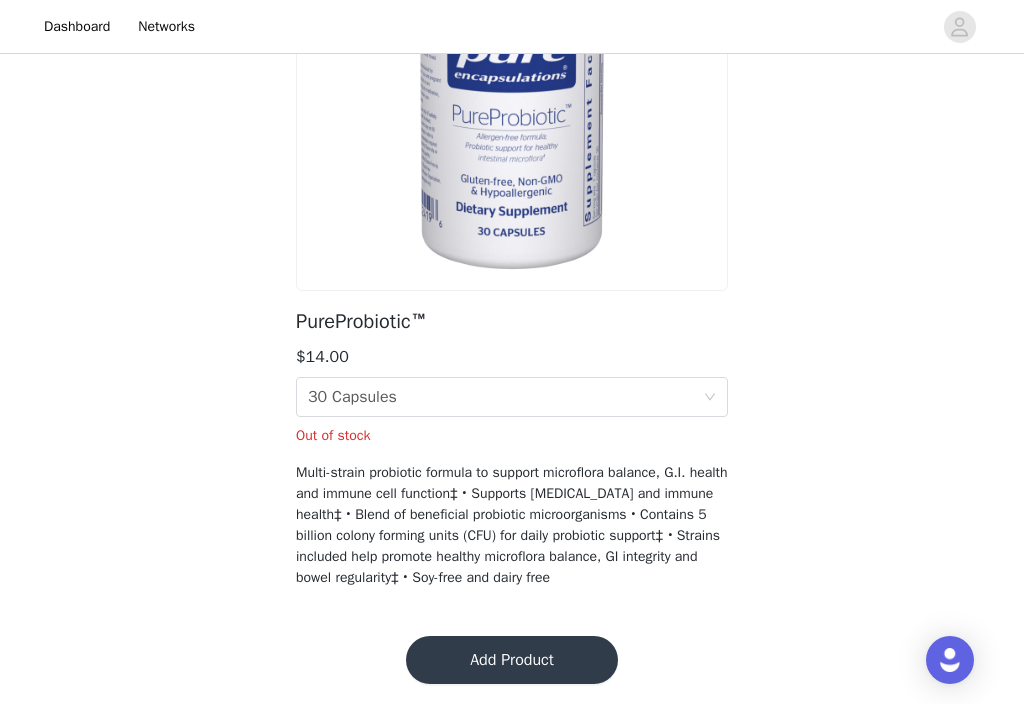 click on "Add Product" at bounding box center [512, 660] 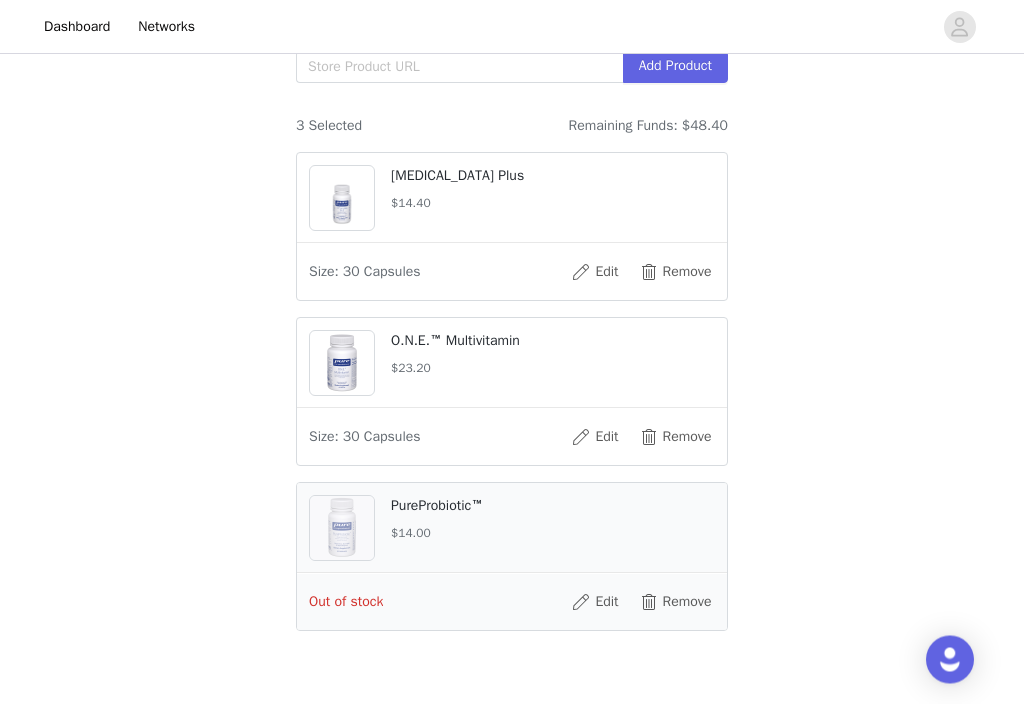scroll, scrollTop: 588, scrollLeft: 0, axis: vertical 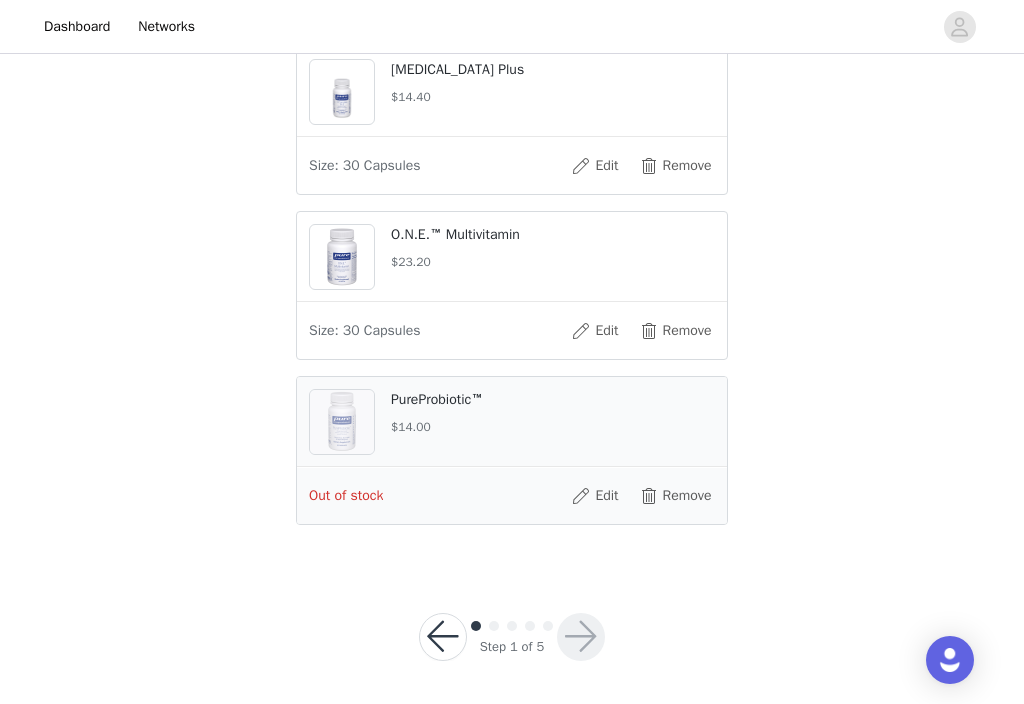 click at bounding box center (459, -39) 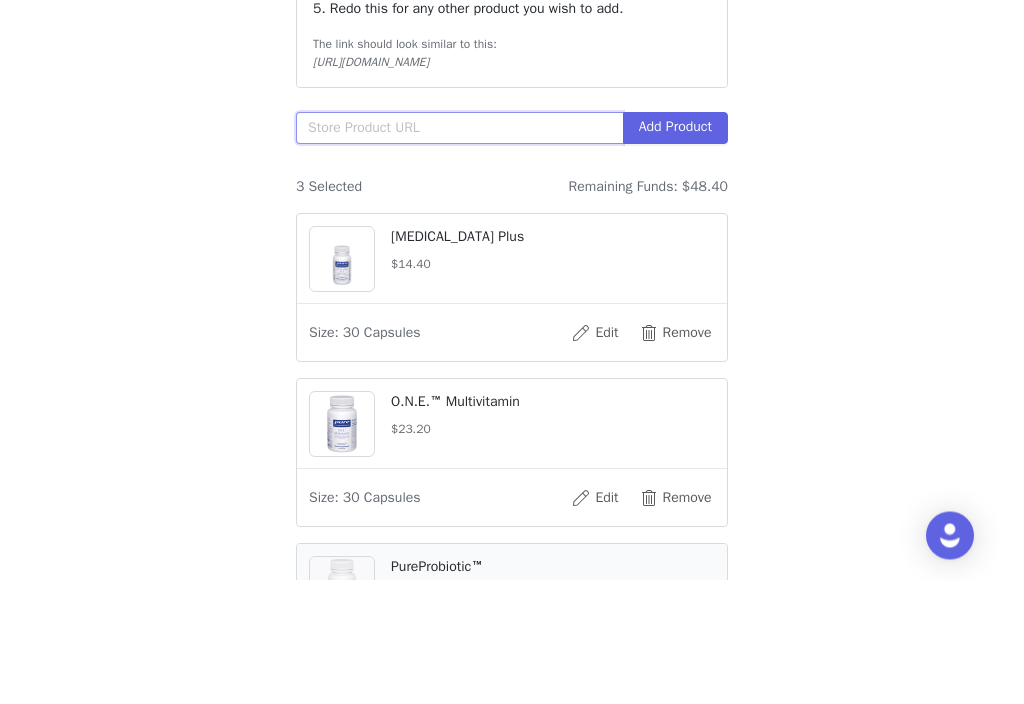click at bounding box center (459, 253) 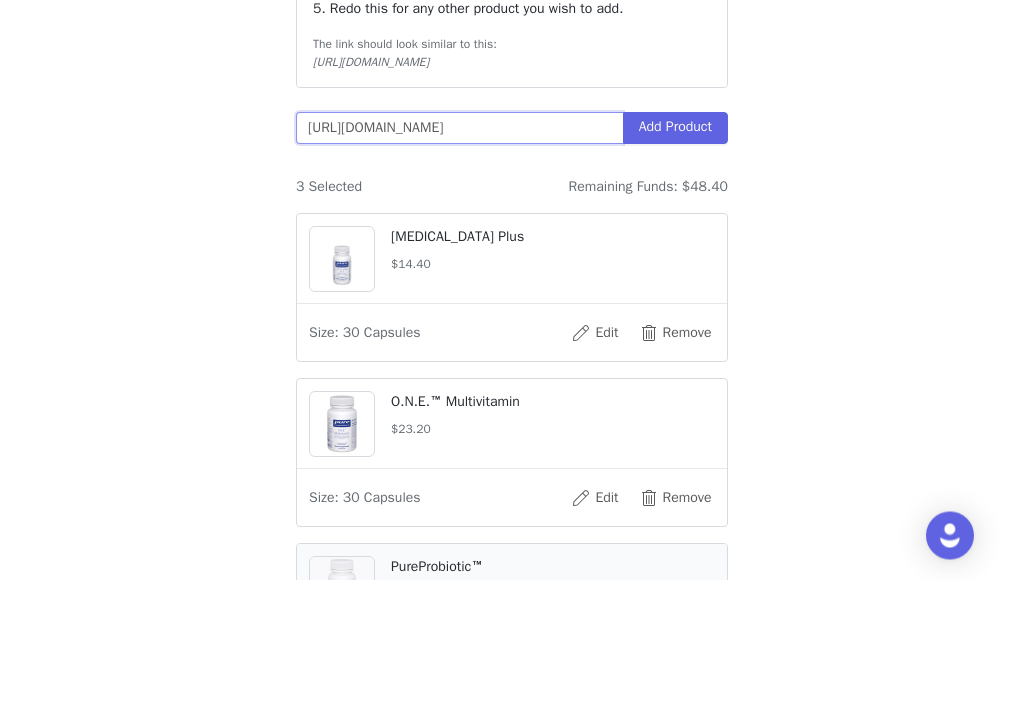 type on "[URL][DOMAIN_NAME]" 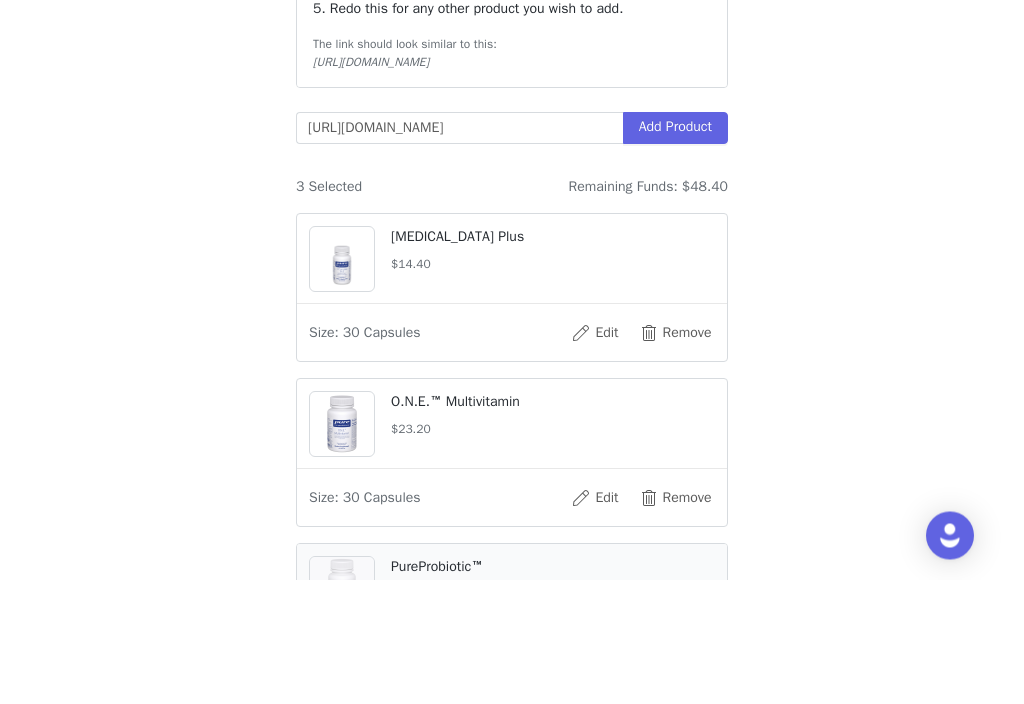 click on "Add Product" at bounding box center [675, 253] 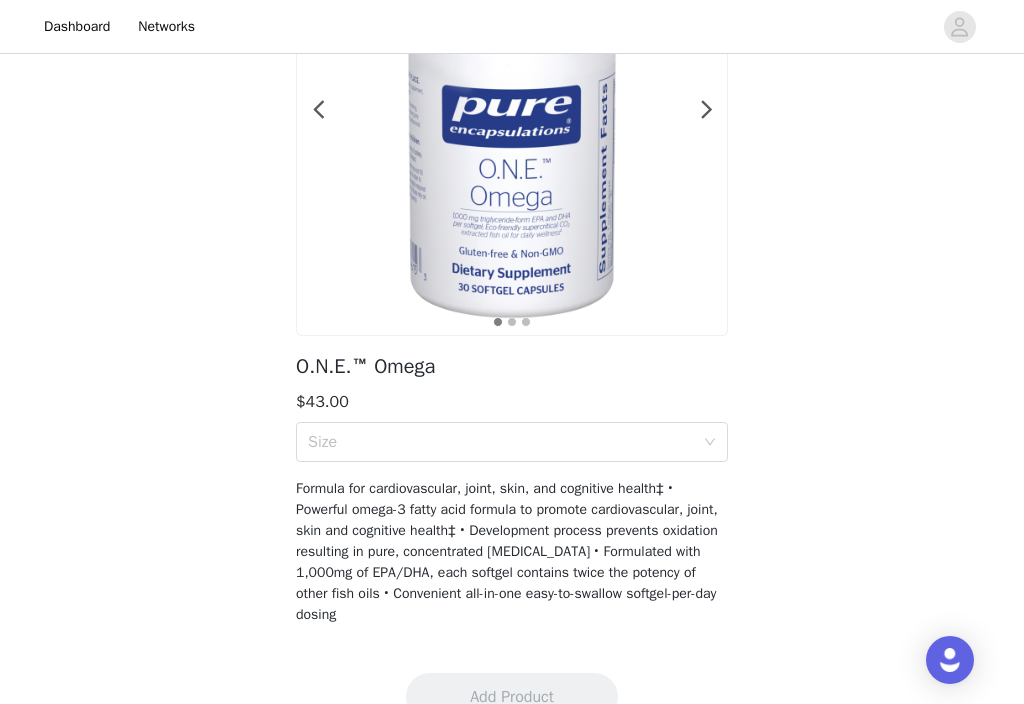 scroll, scrollTop: 242, scrollLeft: 0, axis: vertical 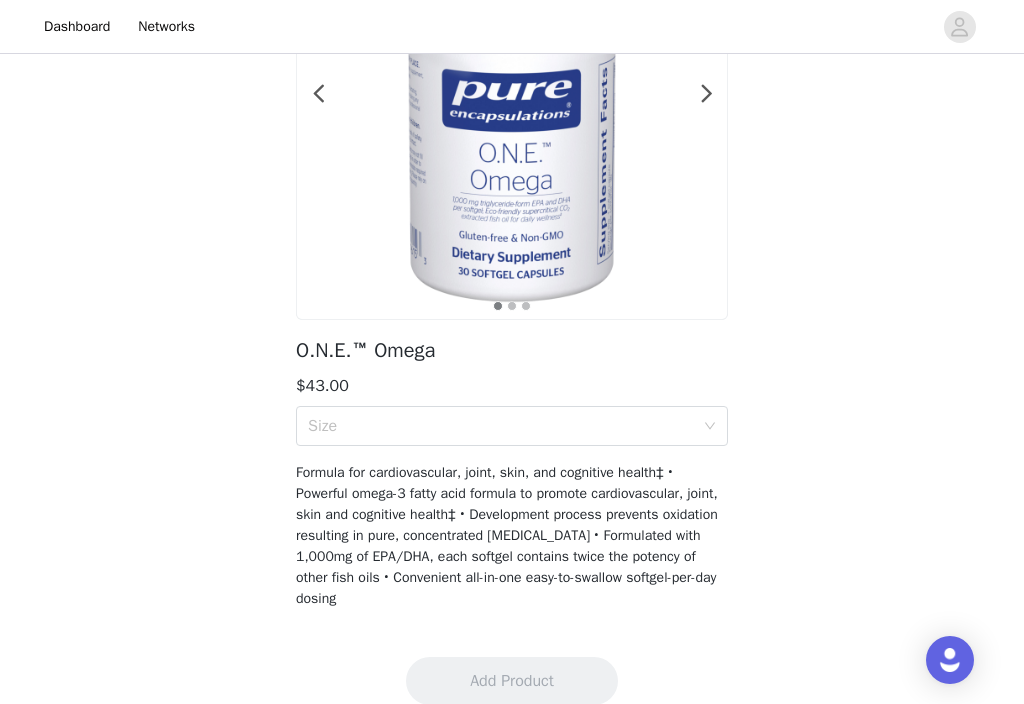 click on "Size" at bounding box center (501, 426) 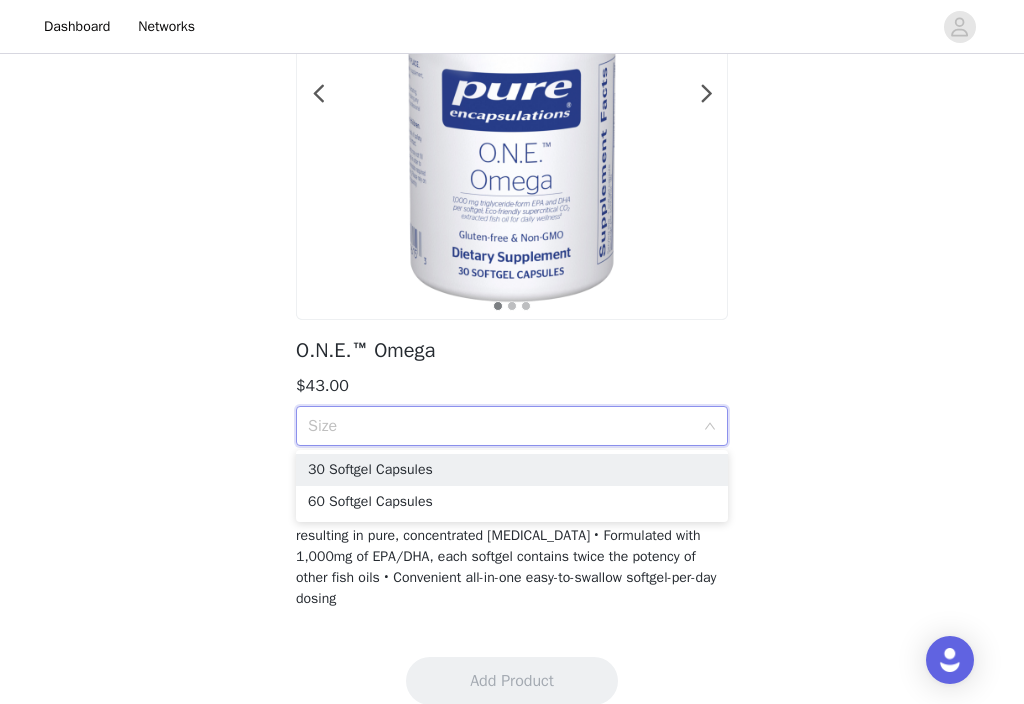 click 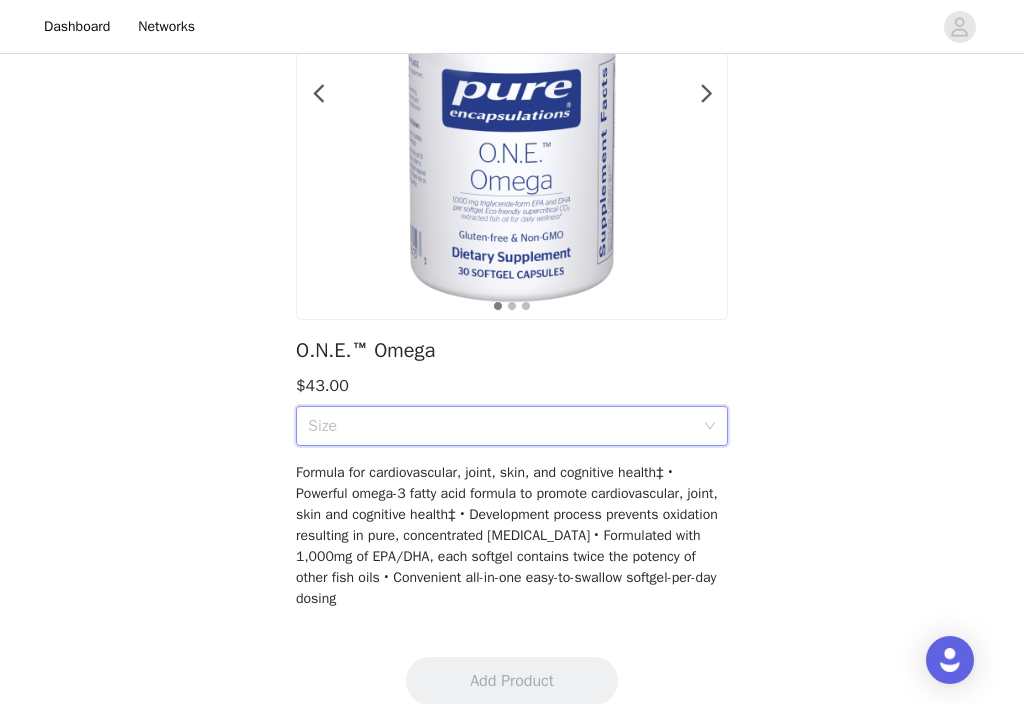 click 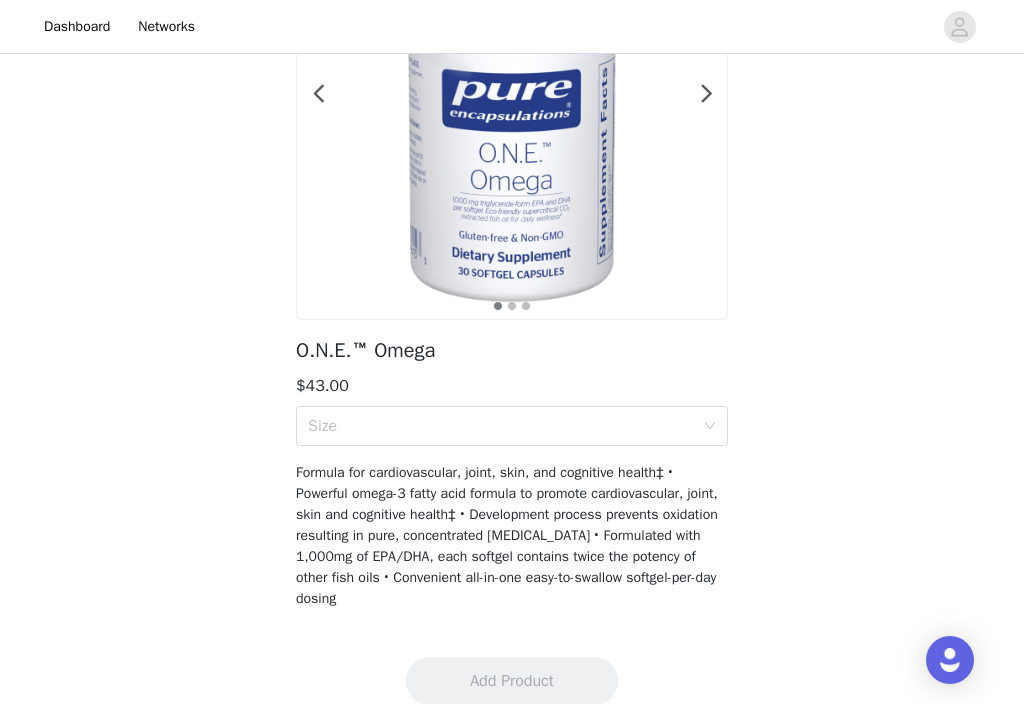 click on "Size" at bounding box center [501, 426] 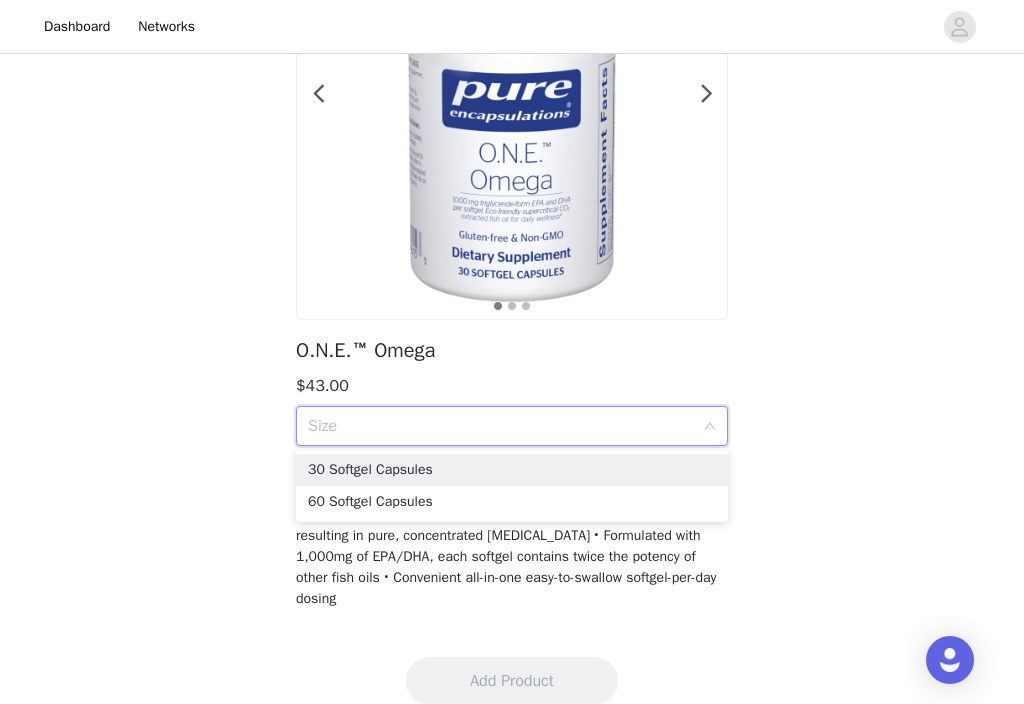 click on "30 Softgel Capsules" at bounding box center (512, 470) 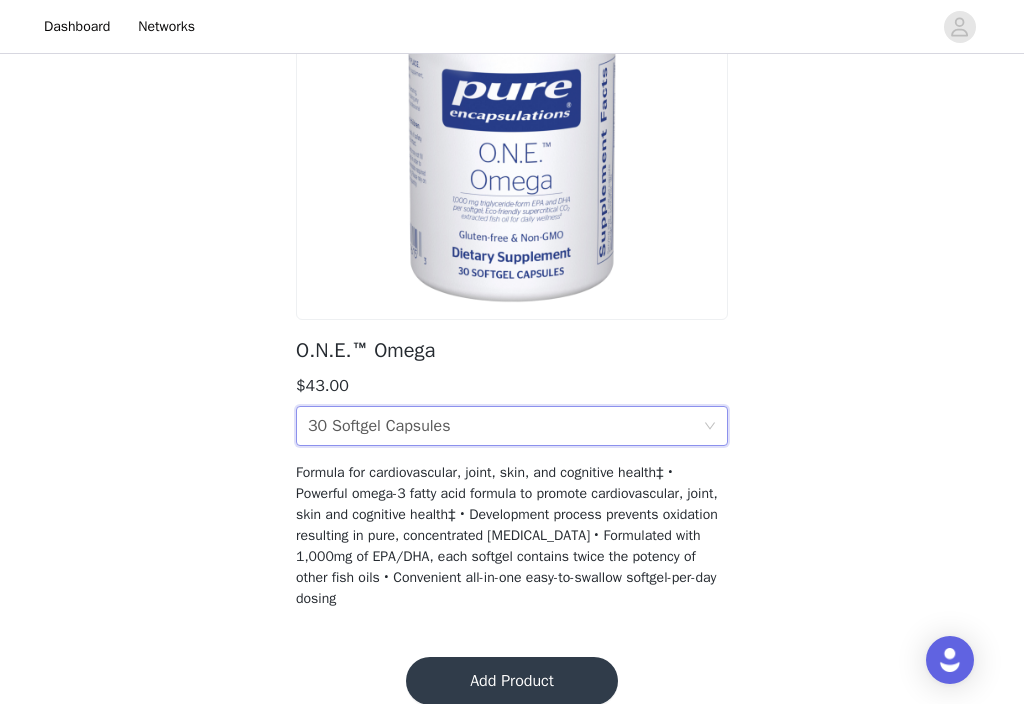 click on "Add Product" at bounding box center [512, 681] 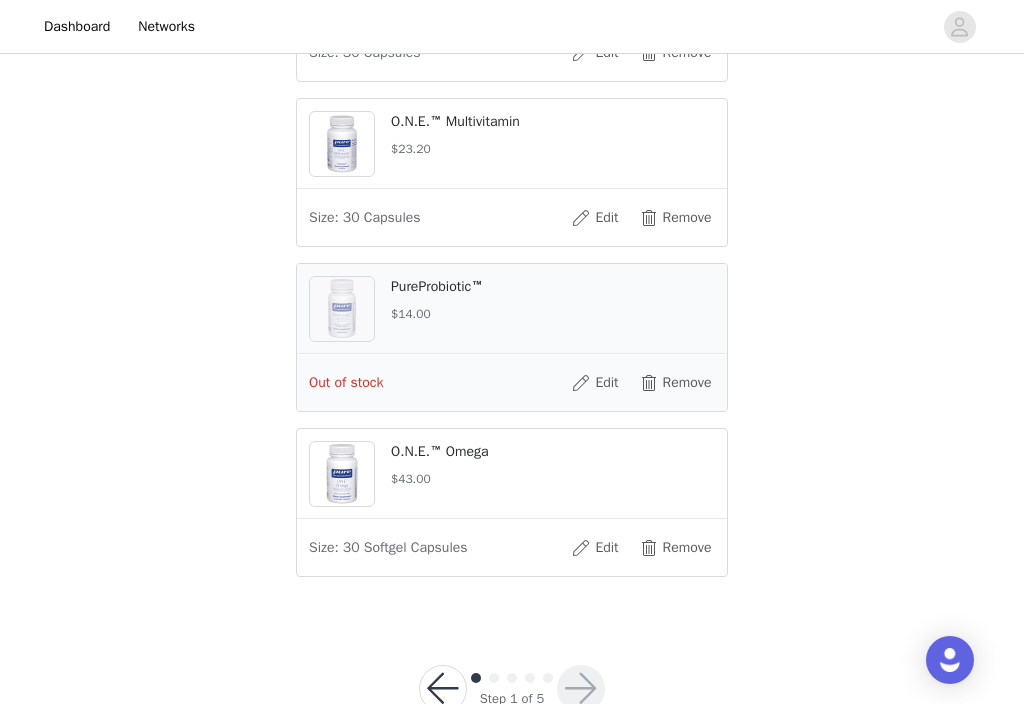 scroll, scrollTop: 727, scrollLeft: 0, axis: vertical 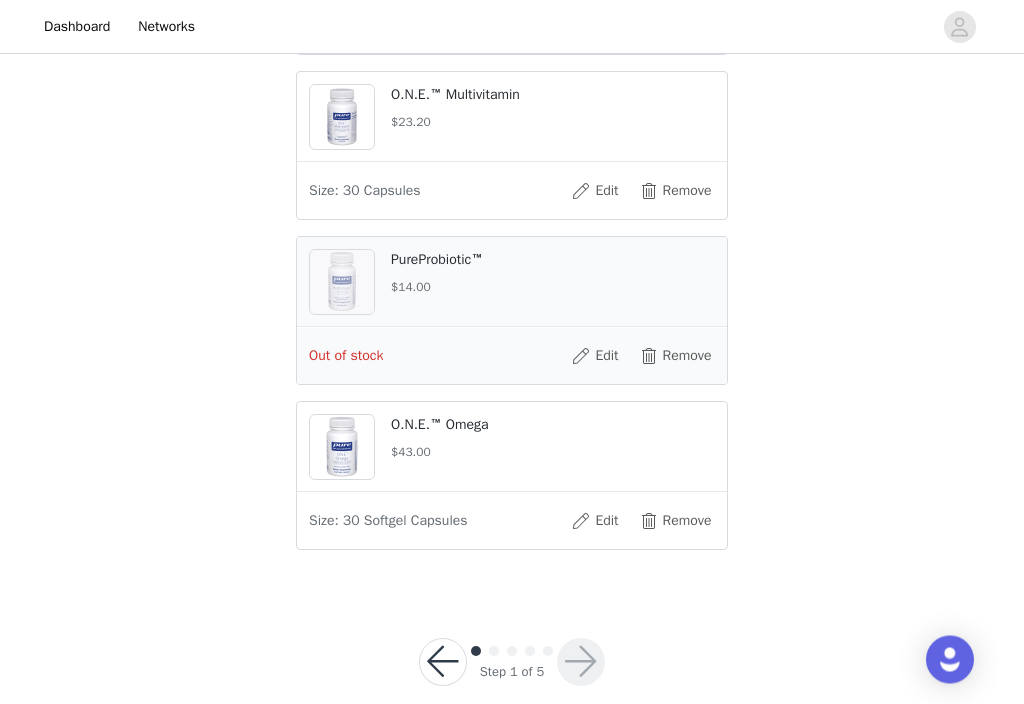click on "Edit" at bounding box center [595, 357] 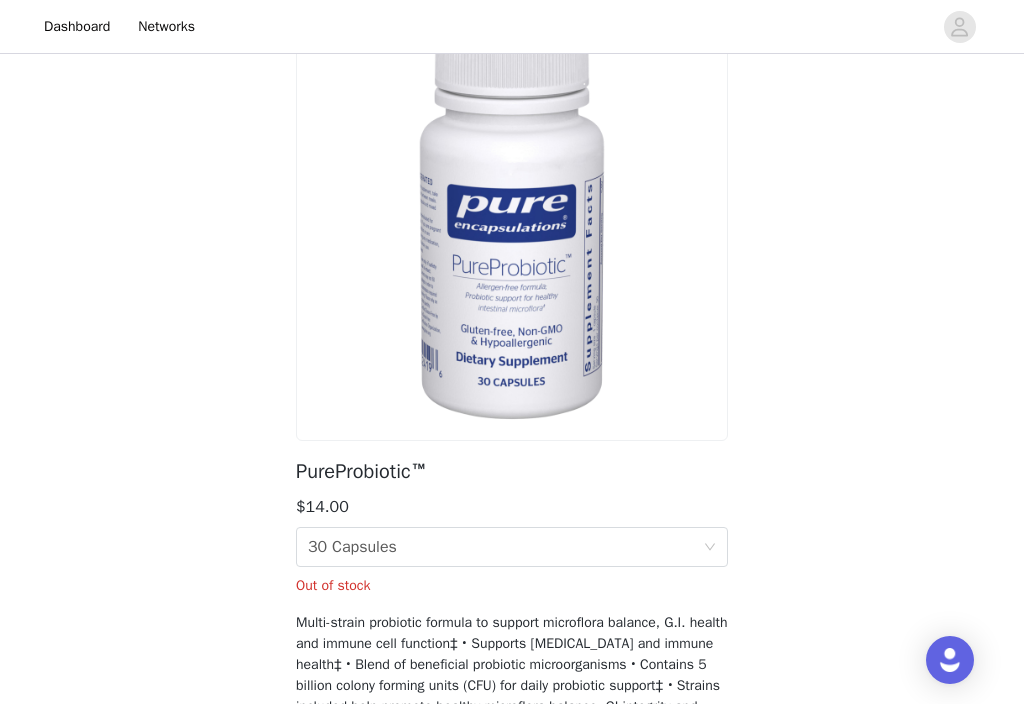 scroll, scrollTop: 136, scrollLeft: 0, axis: vertical 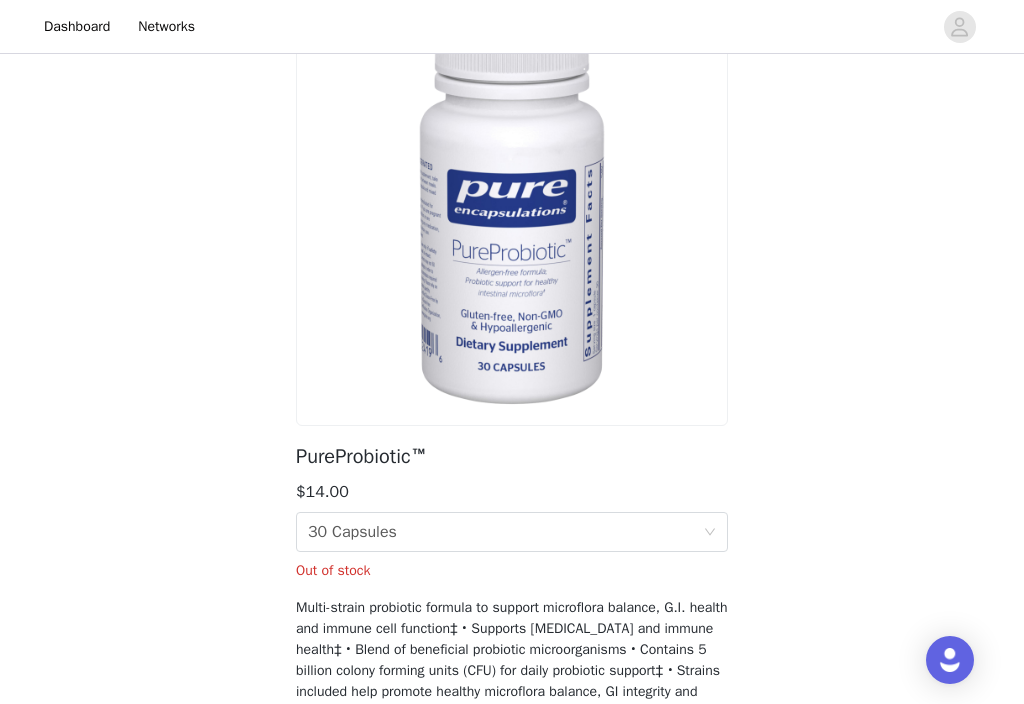 click on "Size 30 Capsules" at bounding box center [505, 532] 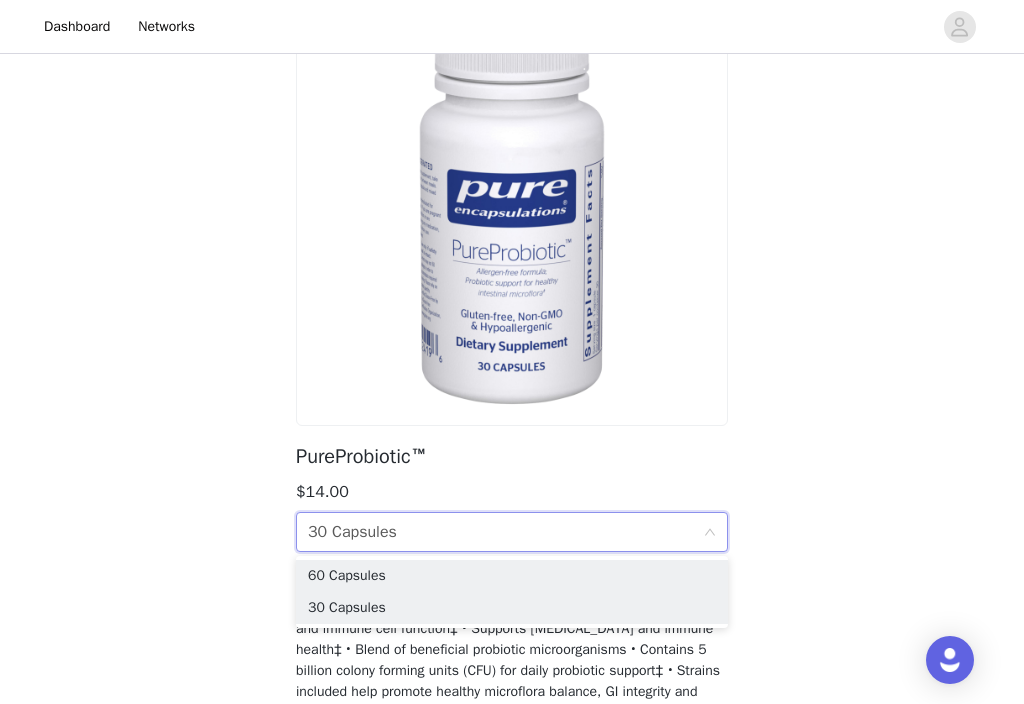 click on "60 Capsules" at bounding box center (512, 576) 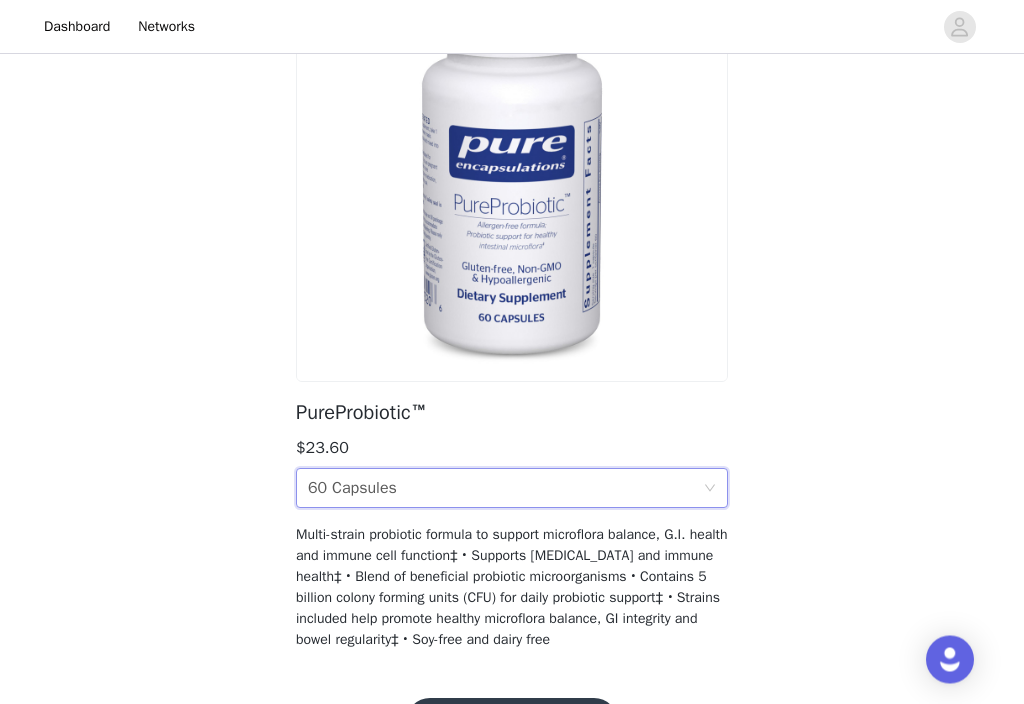 scroll, scrollTop: 242, scrollLeft: 0, axis: vertical 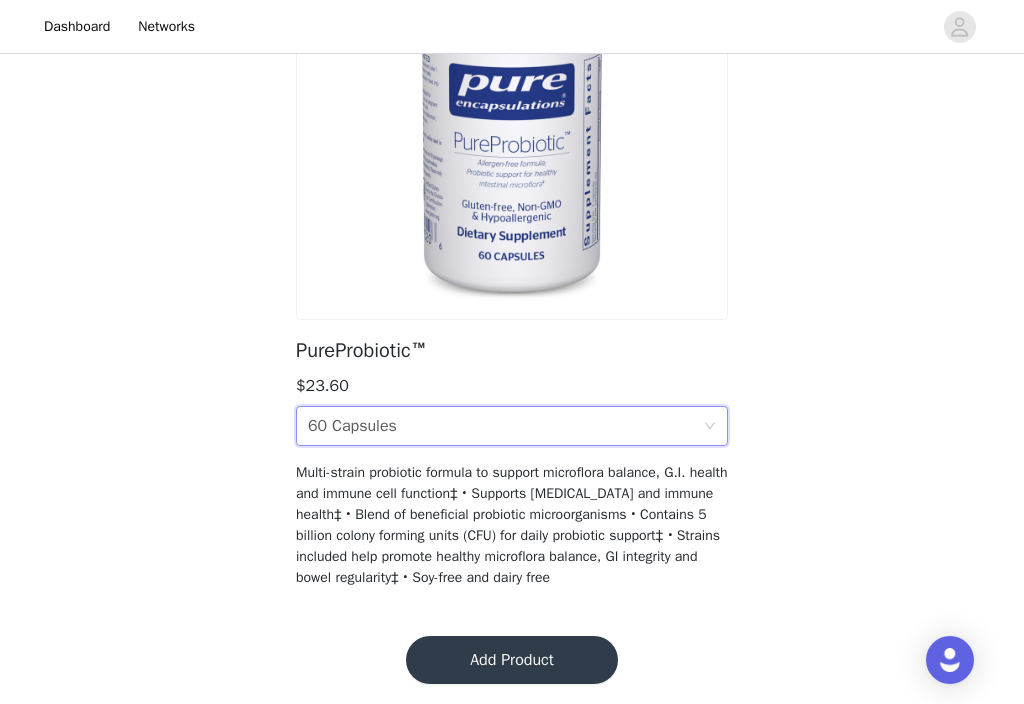 click on "Add Product" at bounding box center [512, 660] 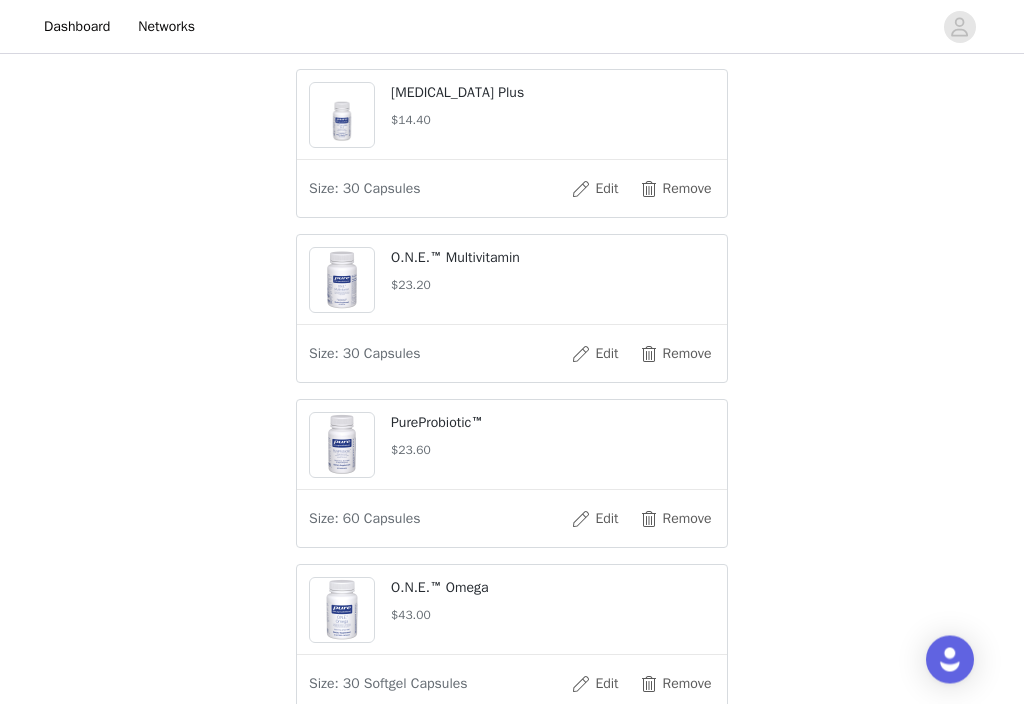 scroll, scrollTop: 657, scrollLeft: 0, axis: vertical 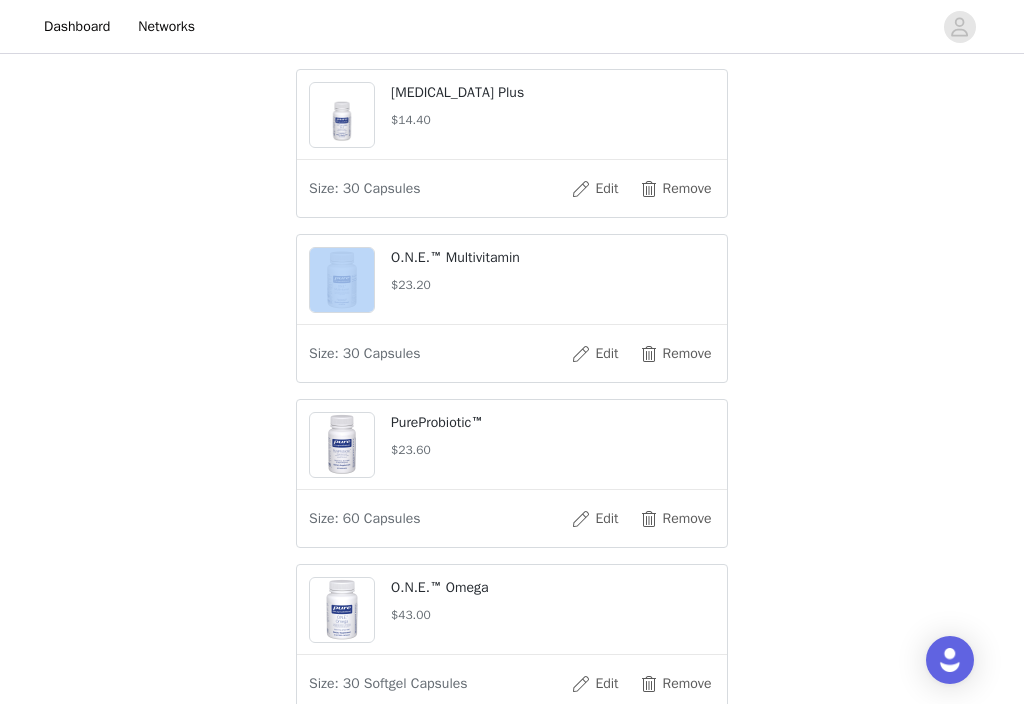 click on "STEP 1 OF 5
Products
Head to our website and select the products you'd like to receive.
Instructions
1. Go to our website:
[URL][DOMAIN_NAME]    2. Browse our catalog and click an item you want.     3. Copy the product URL and paste it below.     4. Click Add Product.
5. Redo this for any other product you wish to add.
The link should look similar to this:   [URL][DOMAIN_NAME]     Add Product
4  Selected
Remaining Funds: $-4.20
You've reached a limit. Please remove some items to continue.             [MEDICAL_DATA] Plus
$14.40
Edit" at bounding box center [512, 77] 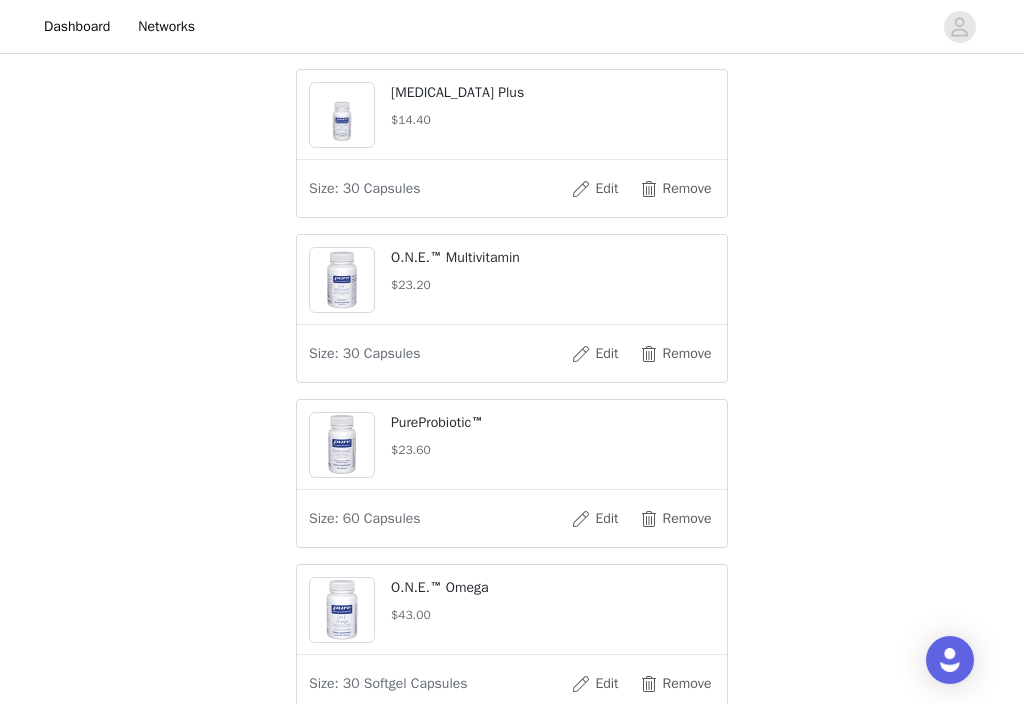 click on "STEP 1 OF 5
Products
Head to our website and select the products you'd like to receive.
Instructions
1. Go to our website:
[URL][DOMAIN_NAME]    2. Browse our catalog and click an item you want.     3. Copy the product URL and paste it below.     4. Click Add Product.
5. Redo this for any other product you wish to add.
The link should look similar to this:   [URL][DOMAIN_NAME]     Add Product
4  Selected
Remaining Funds: $-4.20
You've reached a limit. Please remove some items to continue.             [MEDICAL_DATA] Plus
$14.40
Edit" at bounding box center (512, 77) 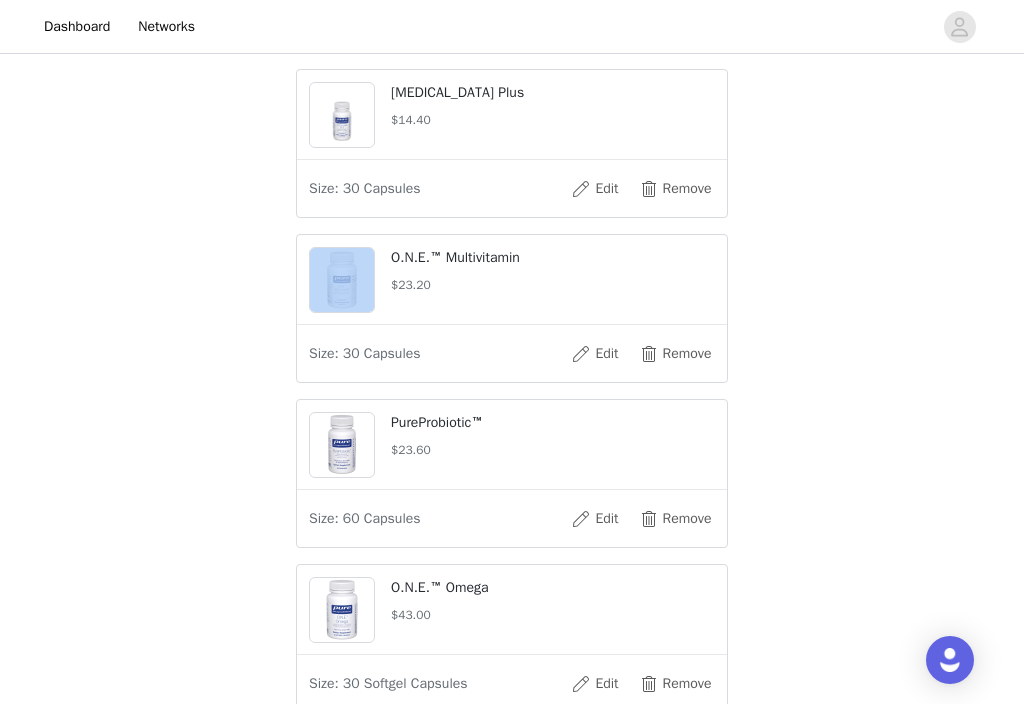 scroll, scrollTop: 672, scrollLeft: 0, axis: vertical 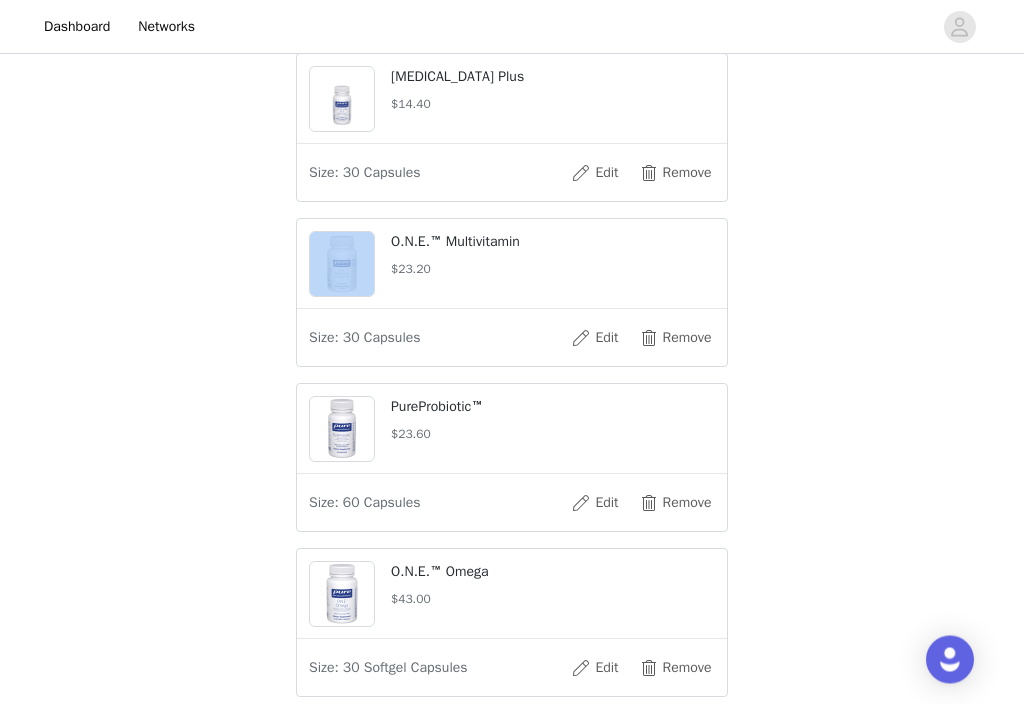click on "STEP 1 OF 5
Products
Head to our website and select the products you'd like to receive.
Instructions
1. Go to our website:
[URL][DOMAIN_NAME]    2. Browse our catalog and click an item you want.     3. Copy the product URL and paste it below.     4. Click Add Product.
5. Redo this for any other product you wish to add.
The link should look similar to this:   [URL][DOMAIN_NAME]     Add Product
4  Selected
Remaining Funds: $-4.20
You've reached a limit. Please remove some items to continue.             [MEDICAL_DATA] Plus
$14.40
Edit" at bounding box center [512, 62] 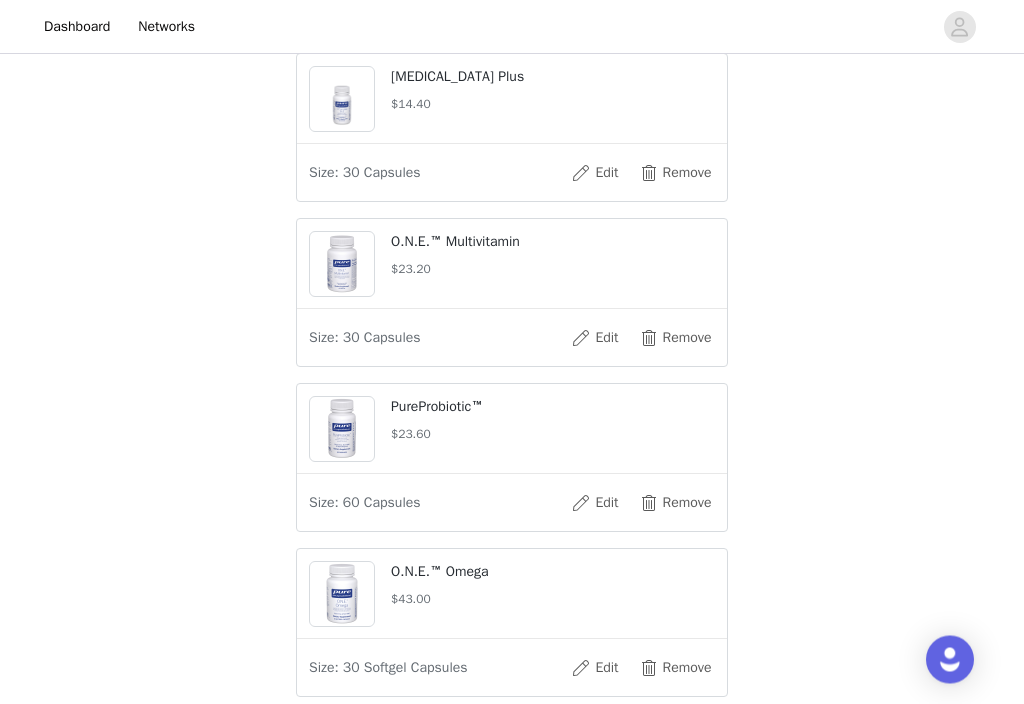 scroll, scrollTop: 673, scrollLeft: 0, axis: vertical 